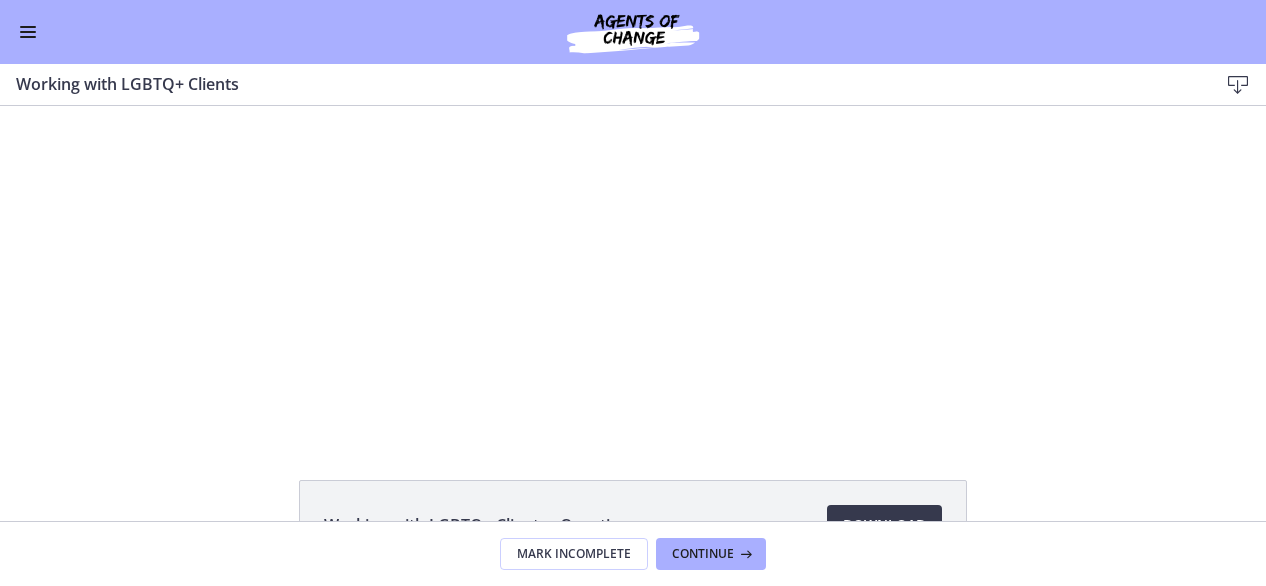scroll, scrollTop: 0, scrollLeft: 0, axis: both 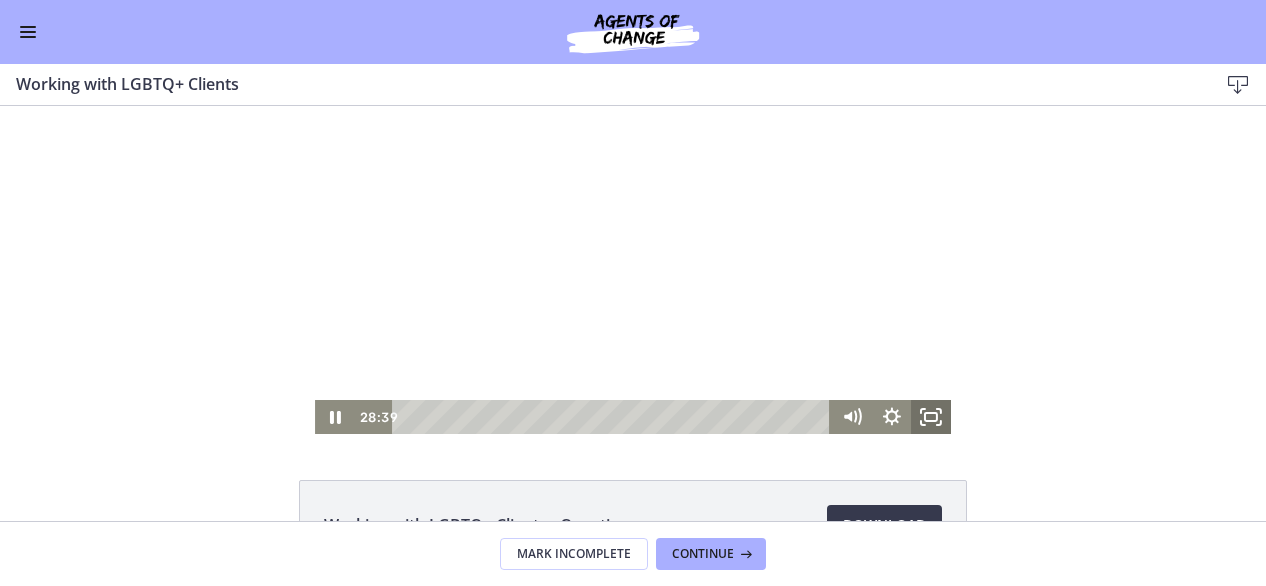 click 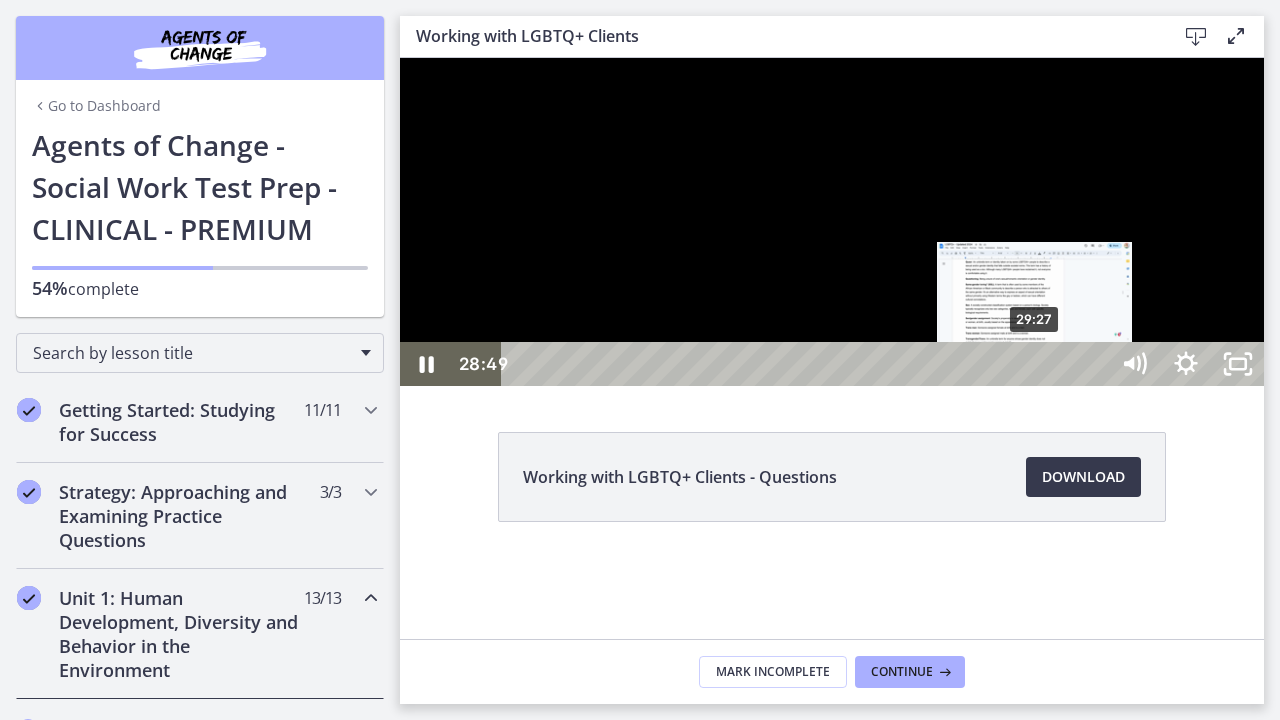 click on "29:27" at bounding box center (807, 364) 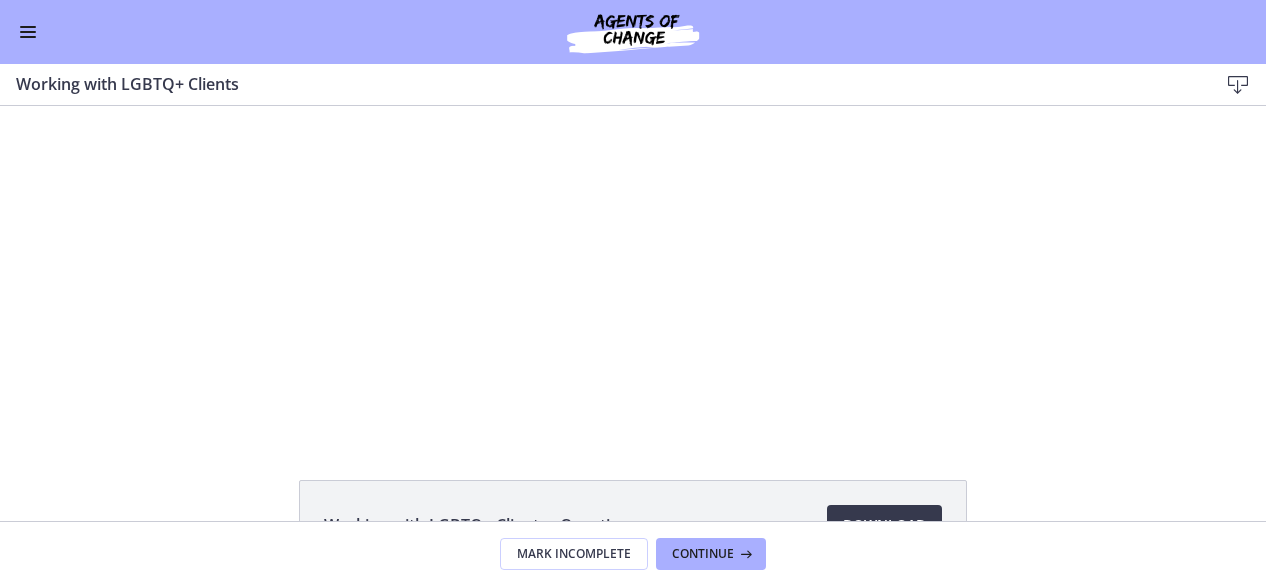 scroll, scrollTop: 144, scrollLeft: 0, axis: vertical 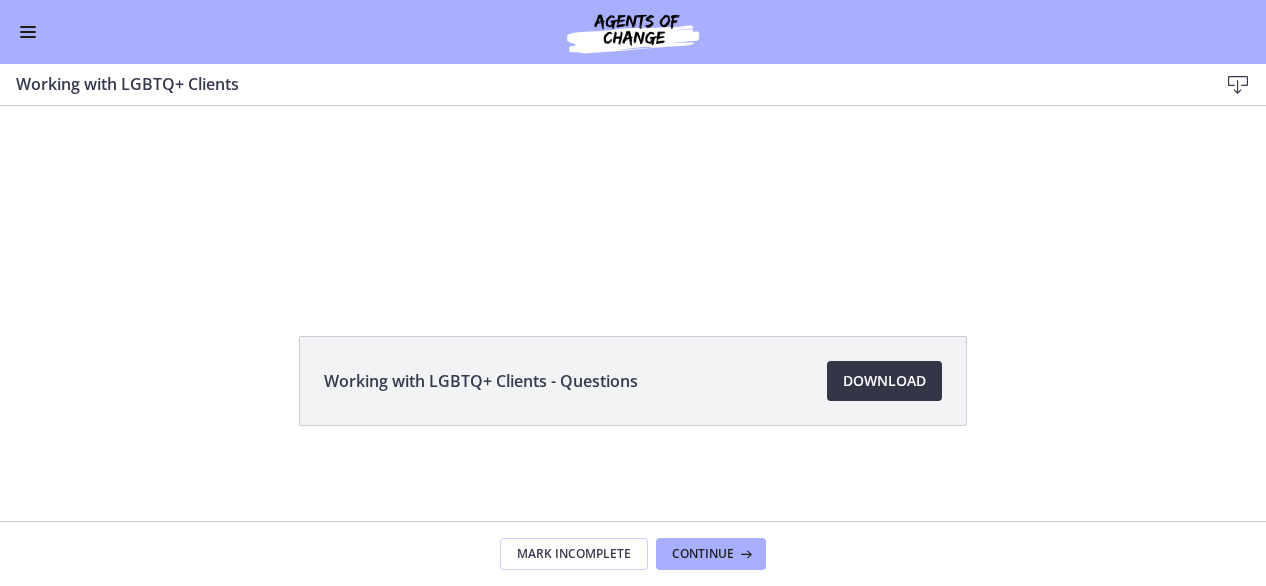 click on "Download
Opens in a new window" at bounding box center [884, 381] 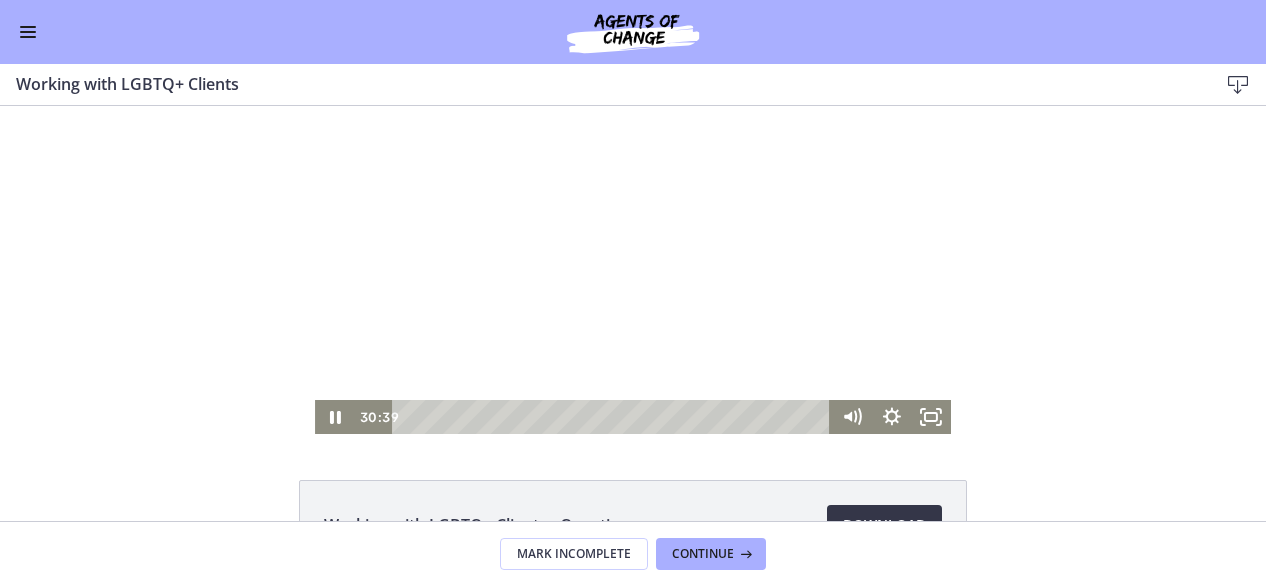 scroll, scrollTop: 1, scrollLeft: 0, axis: vertical 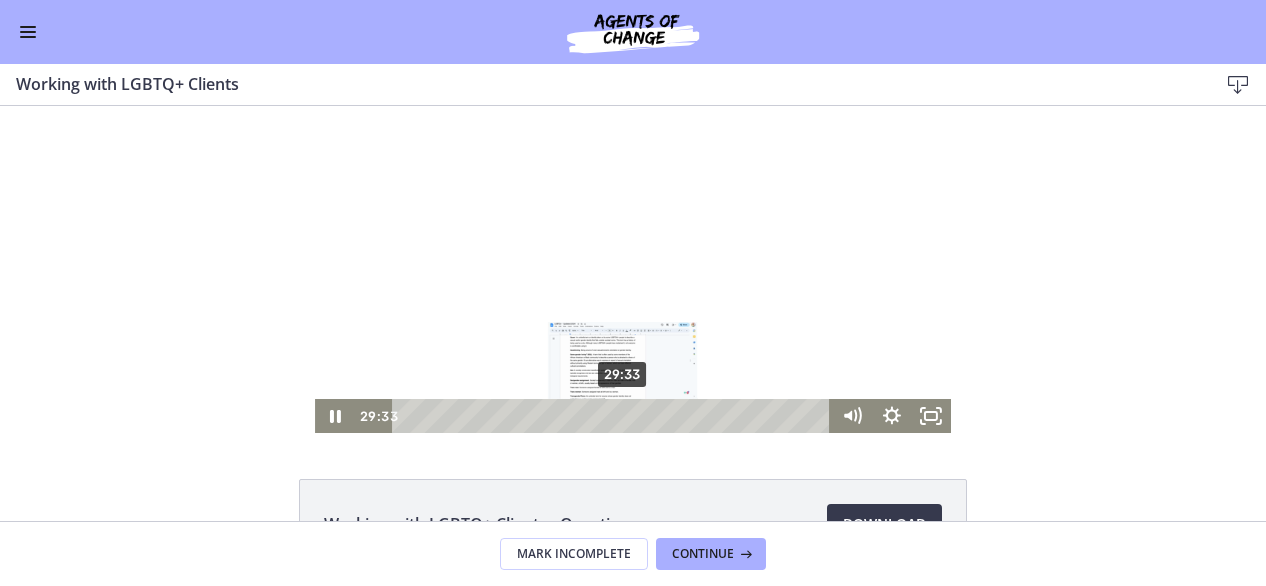 click on "29:33" at bounding box center [614, 416] 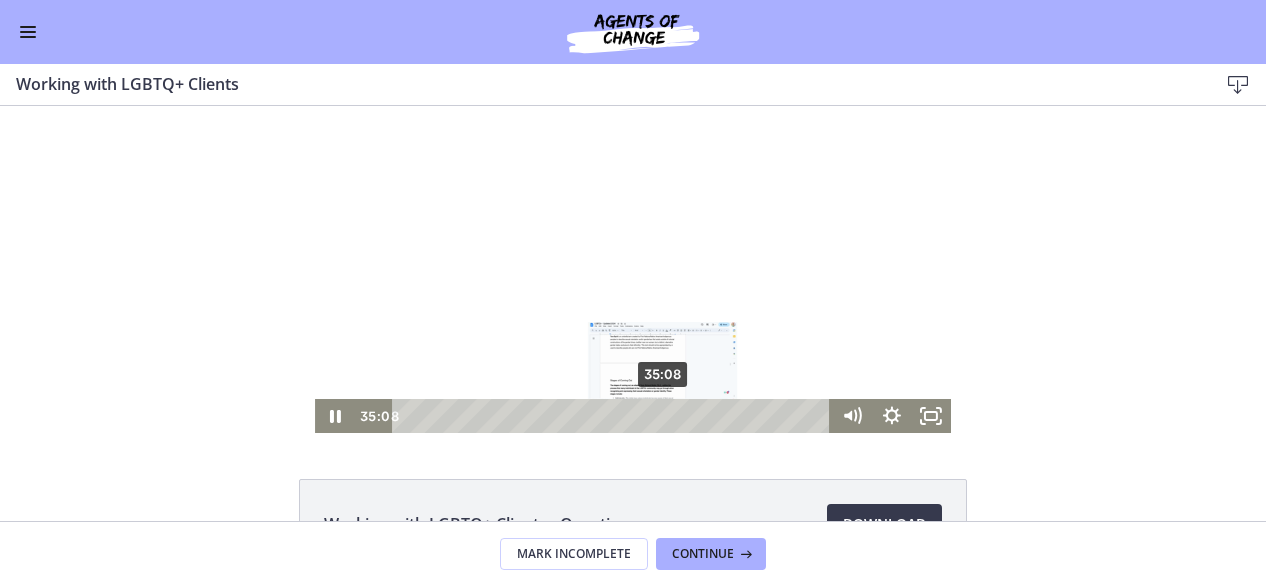 click on "35:08" at bounding box center (614, 416) 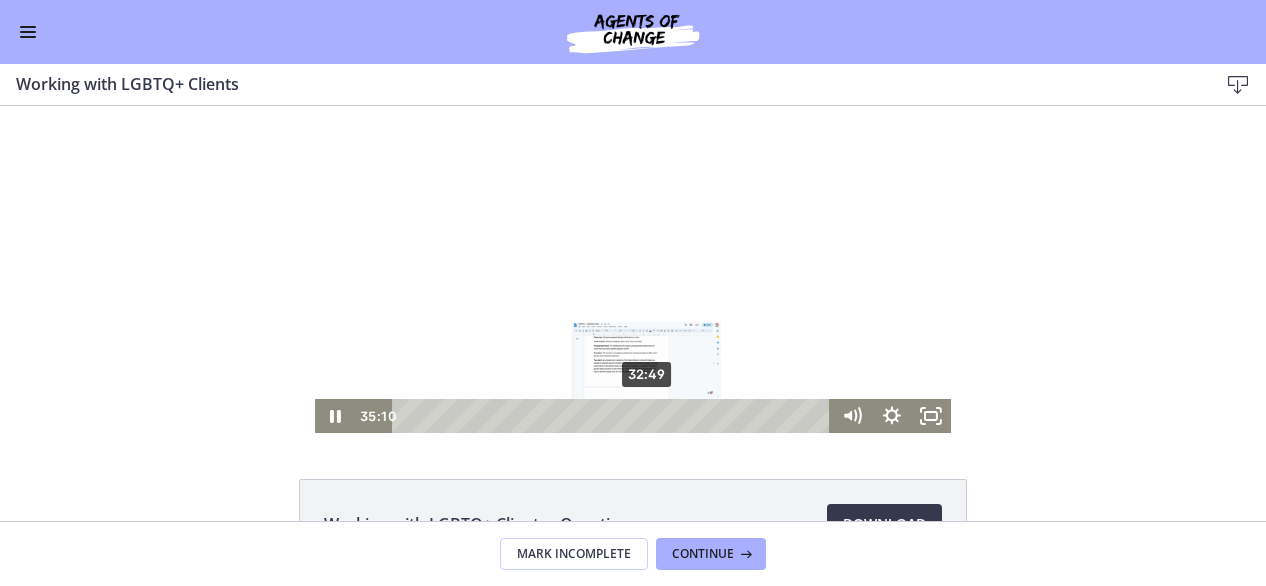 click on "32:49" at bounding box center (614, 416) 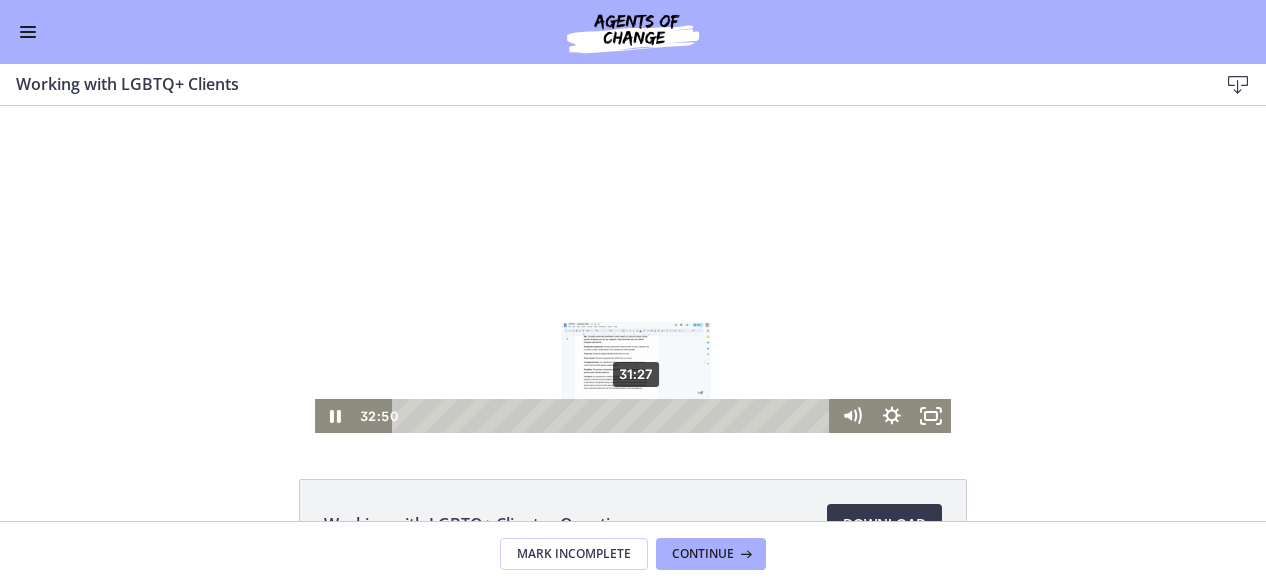 click on "31:27" at bounding box center [614, 416] 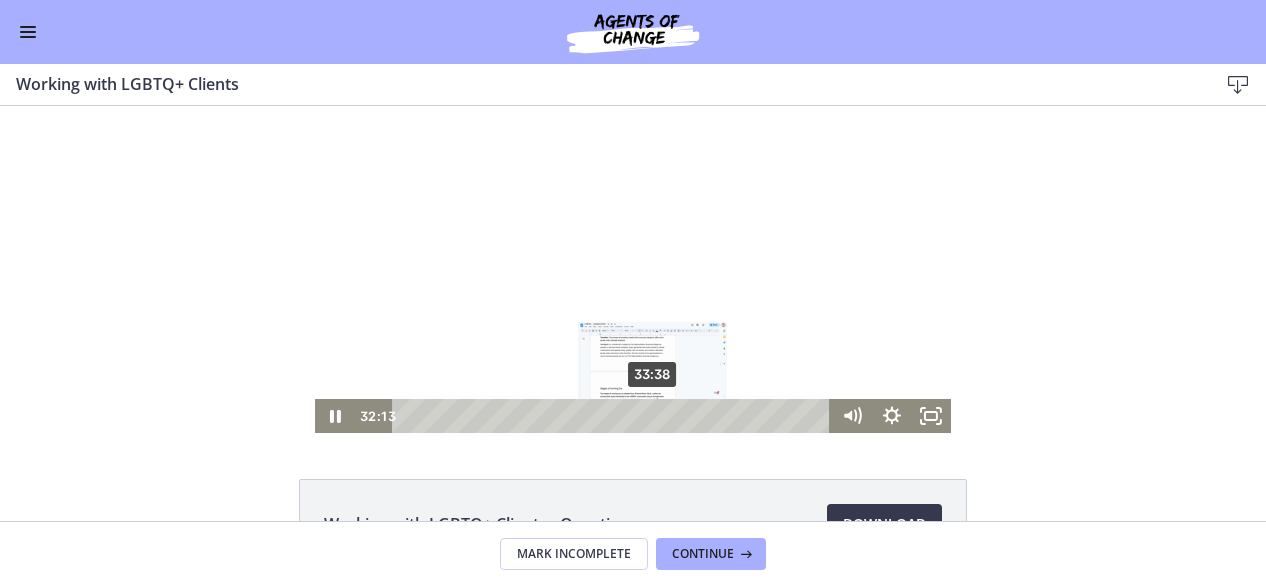 click on "33:38" at bounding box center [614, 416] 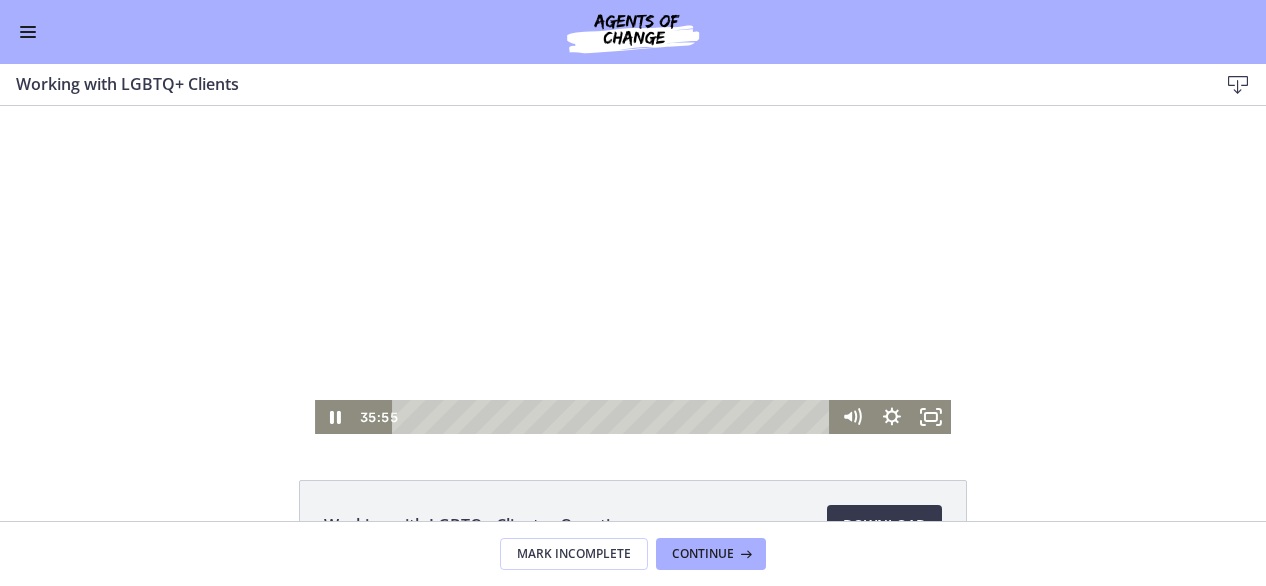 scroll, scrollTop: 1, scrollLeft: 0, axis: vertical 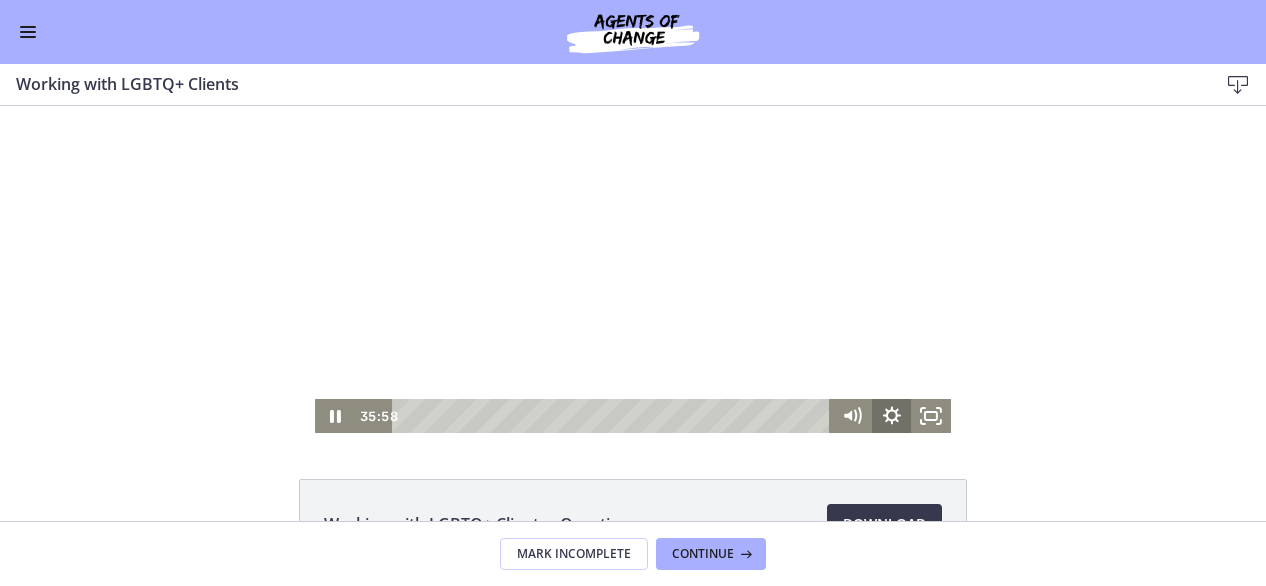 click 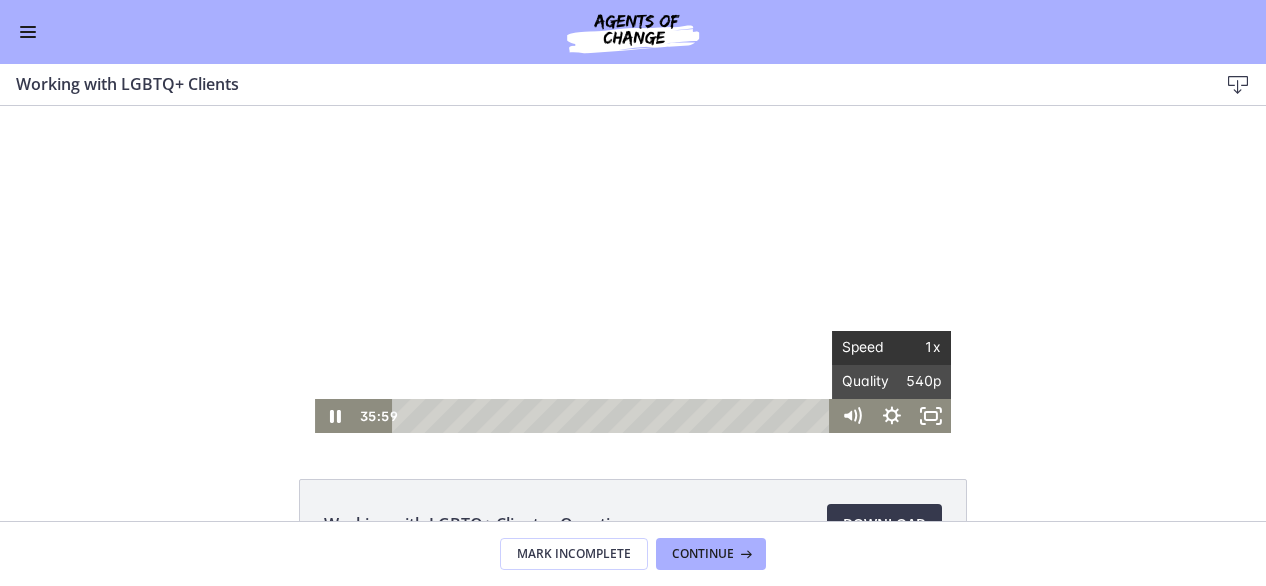 click on "1x" at bounding box center (916, 348) 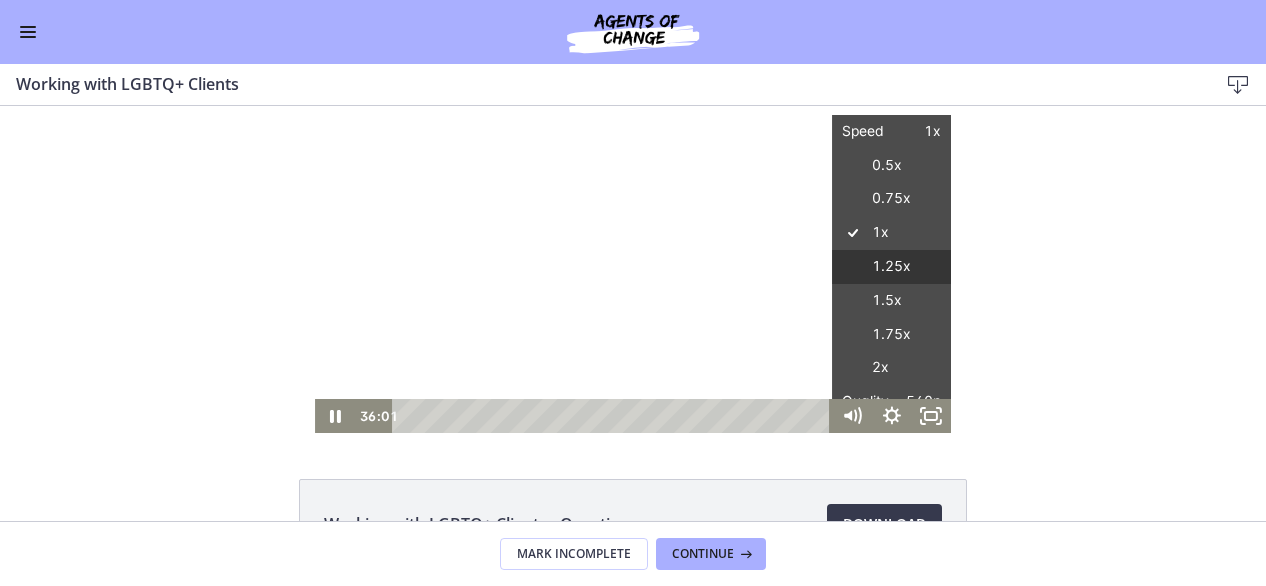 click on "1.25x" at bounding box center (891, 267) 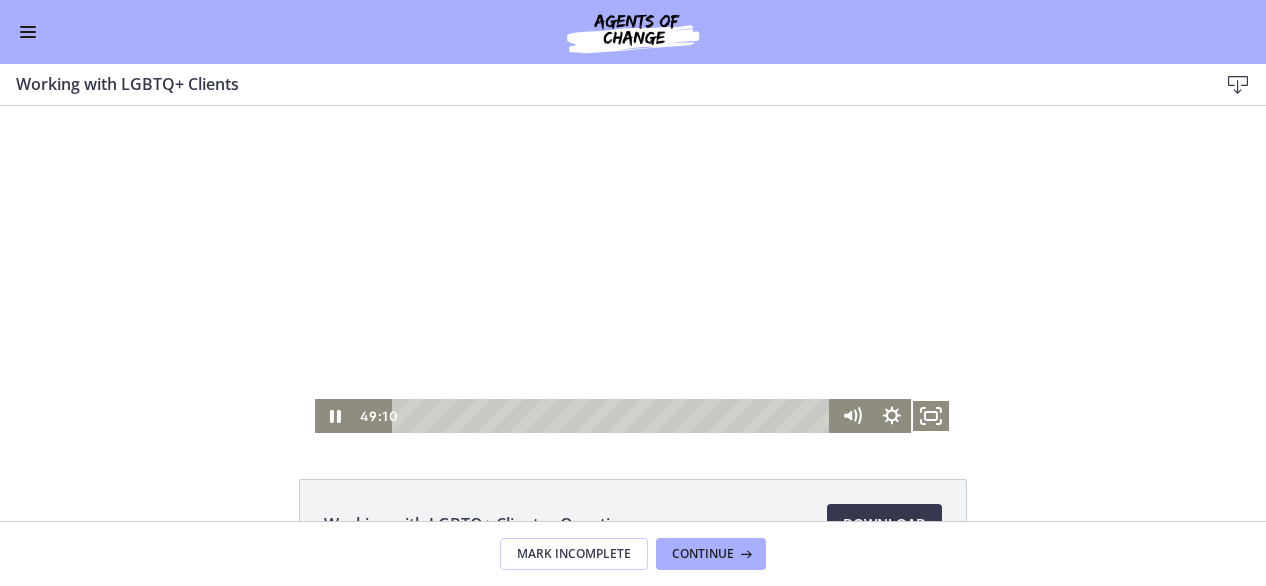 click at bounding box center [28, 37] 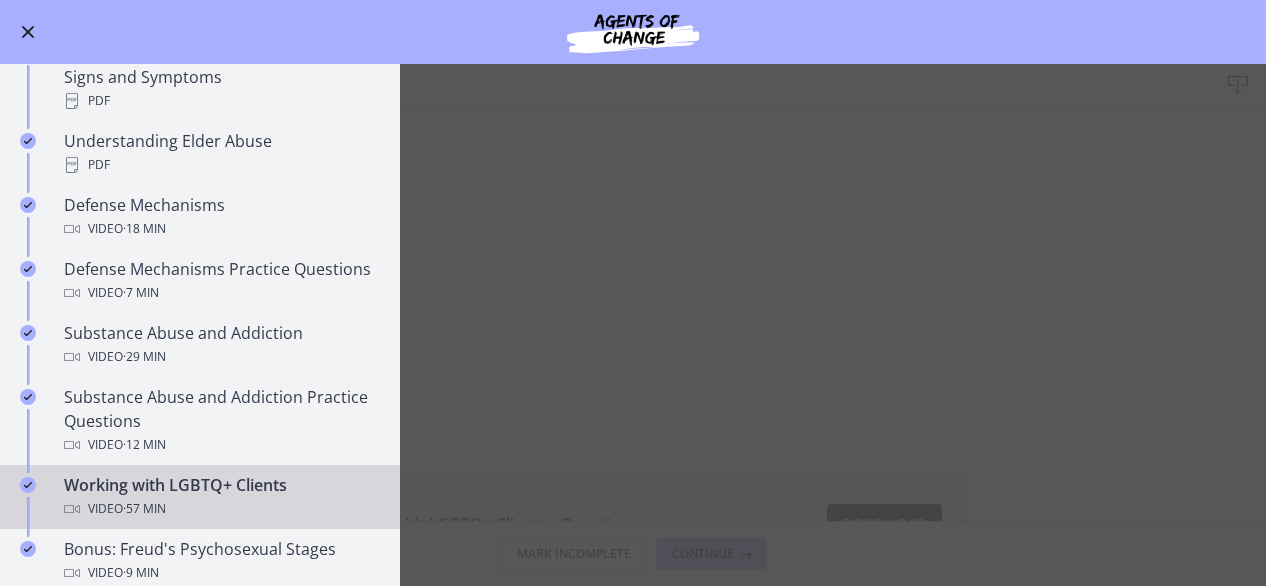 scroll, scrollTop: 956, scrollLeft: 0, axis: vertical 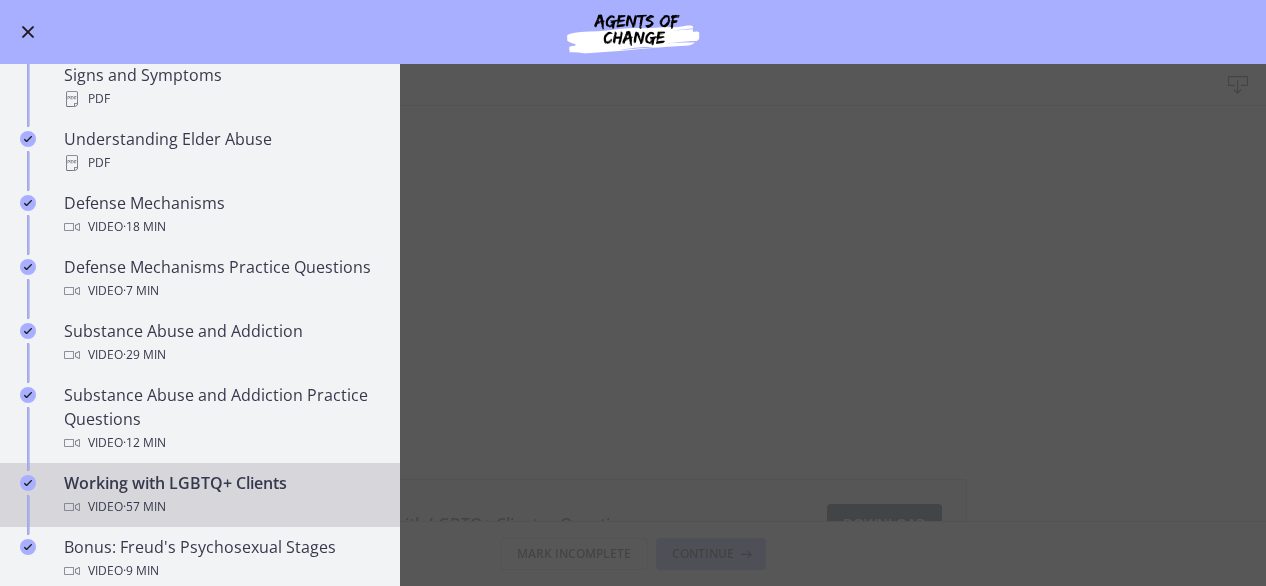 click on "Working with LGBTQ+ Clients
Download
Enable fullscreen
Working with LGBTQ+ Clients - Questions
Download
Opens in a new window
Mark Incomplete
Continue" at bounding box center (633, 325) 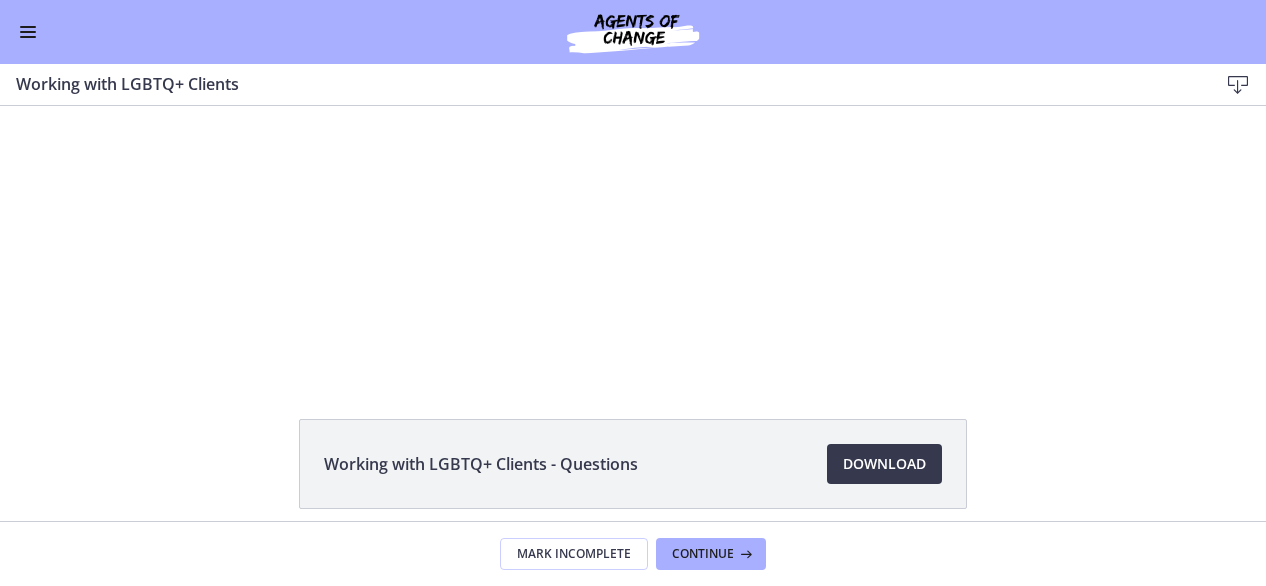 scroll, scrollTop: 62, scrollLeft: 0, axis: vertical 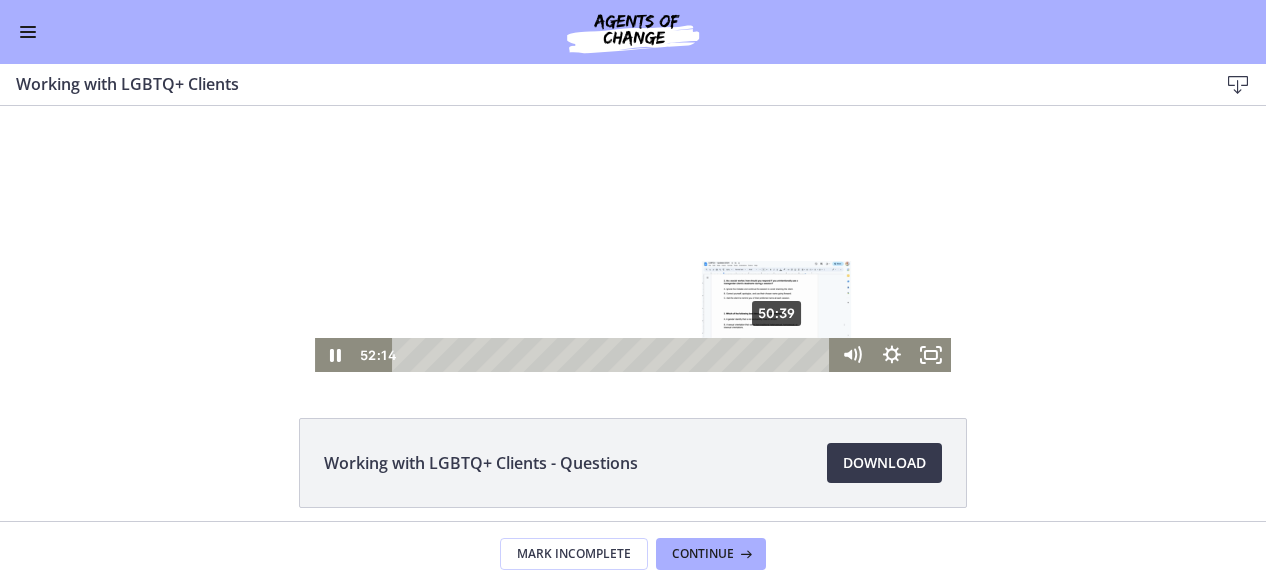click on "50:39" at bounding box center (614, 355) 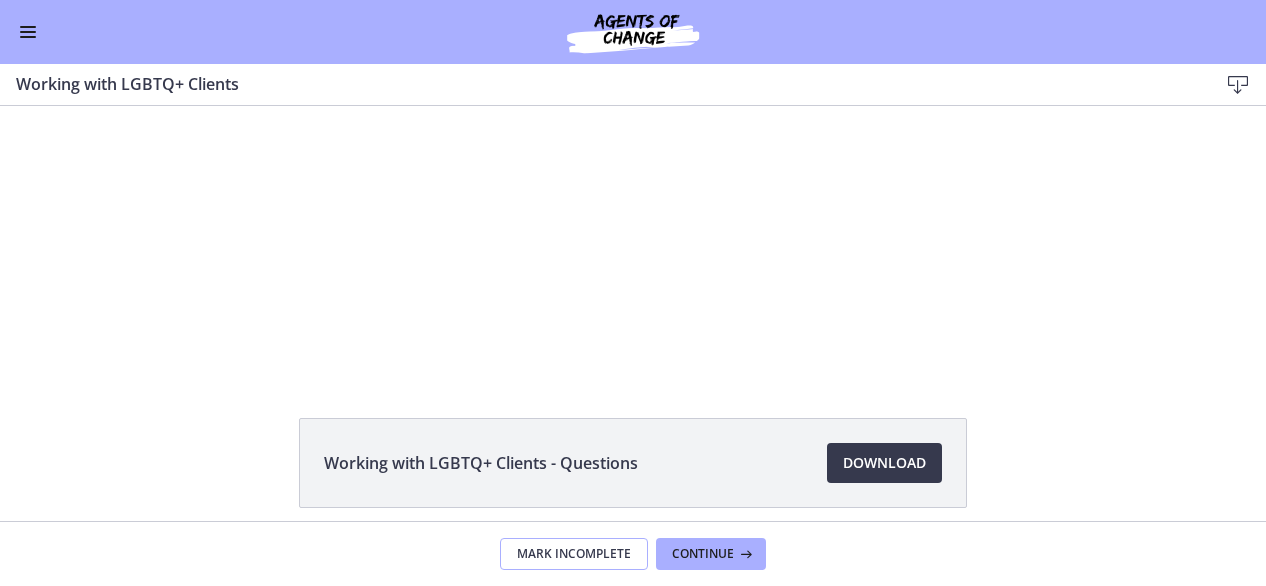 click on "Mark Incomplete" at bounding box center [574, 554] 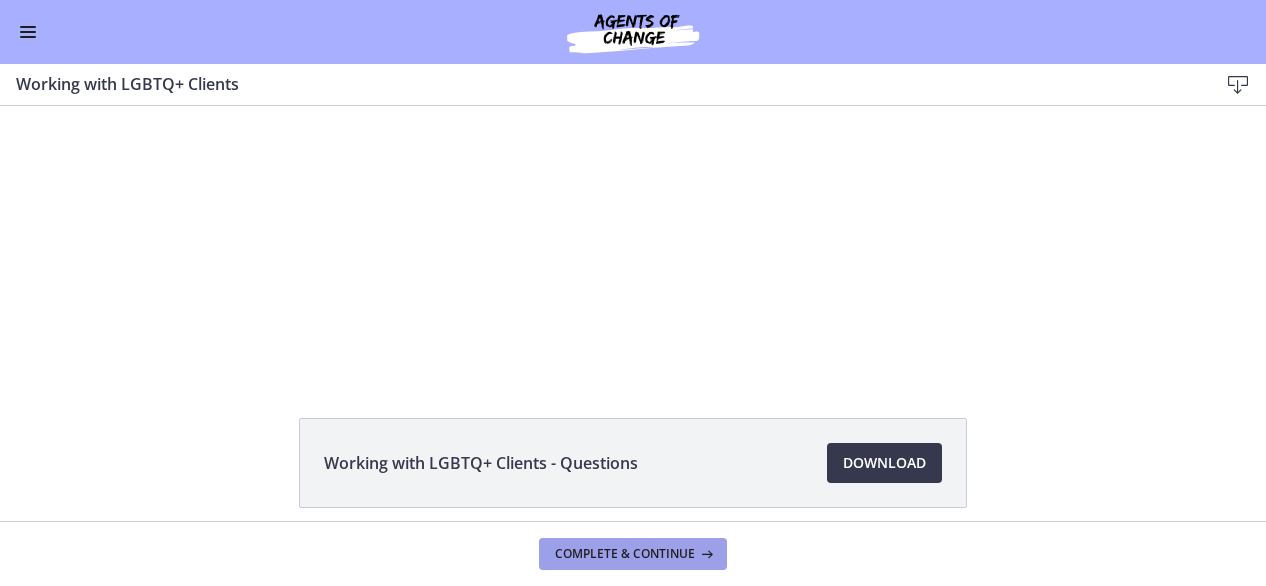 click on "Complete & continue" at bounding box center (625, 554) 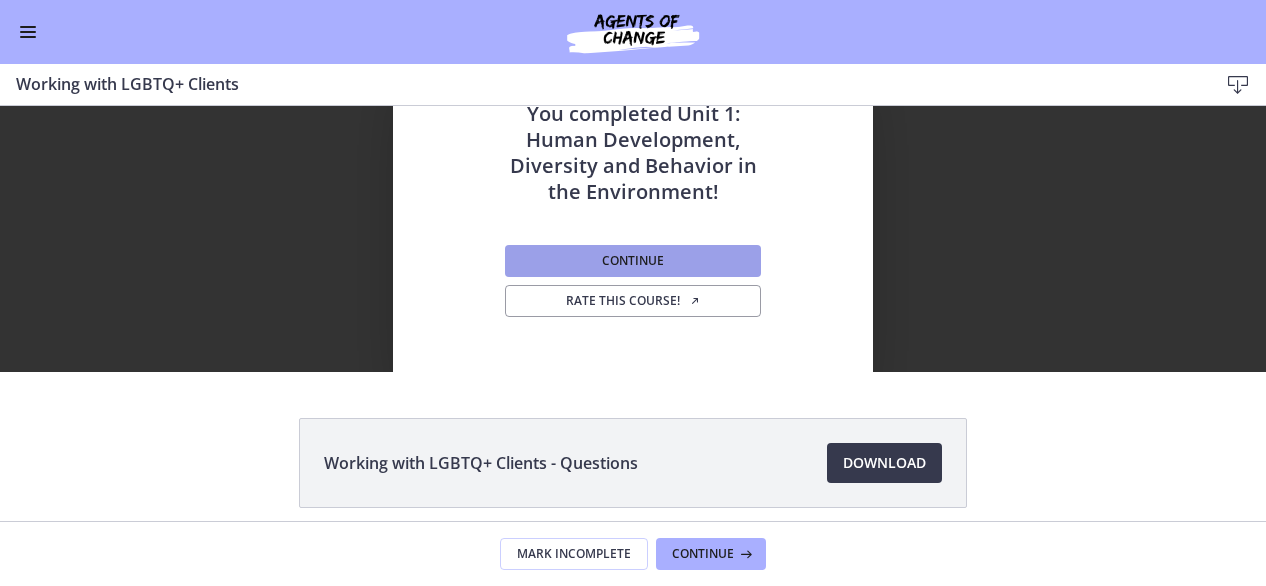 click on "Continue" at bounding box center (633, 261) 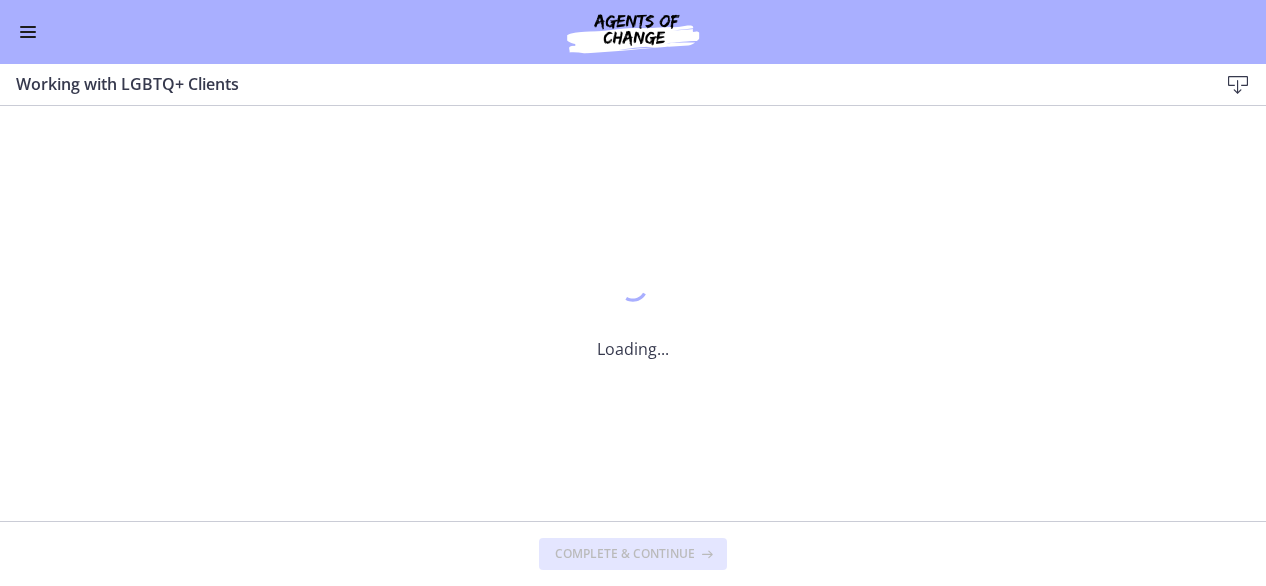 scroll, scrollTop: 0, scrollLeft: 0, axis: both 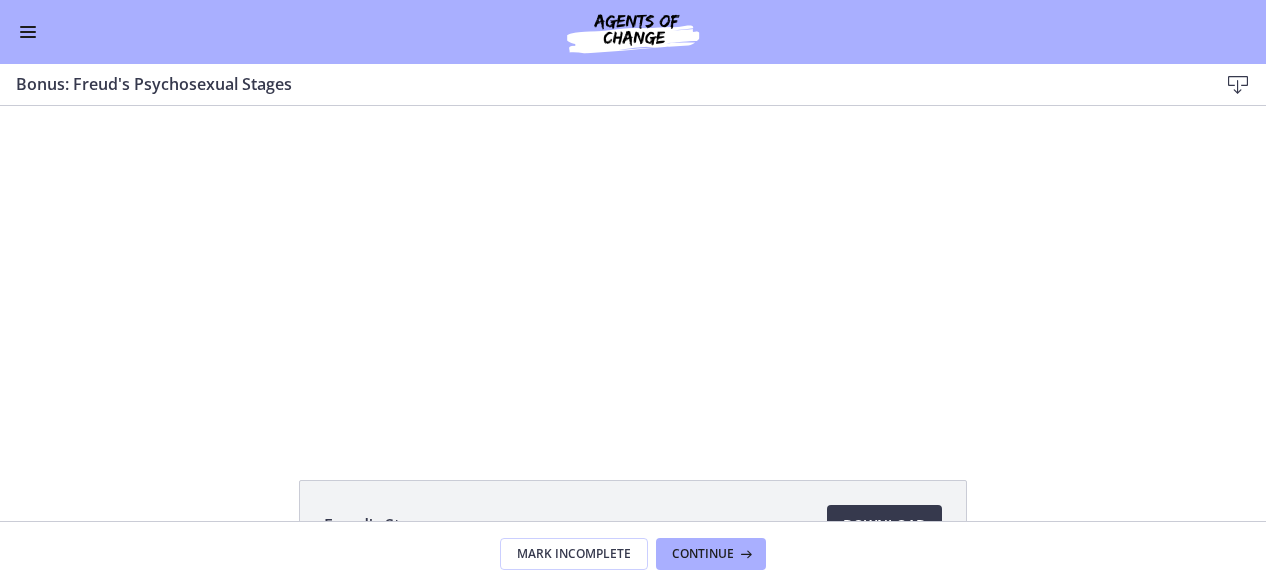 click at bounding box center (28, 32) 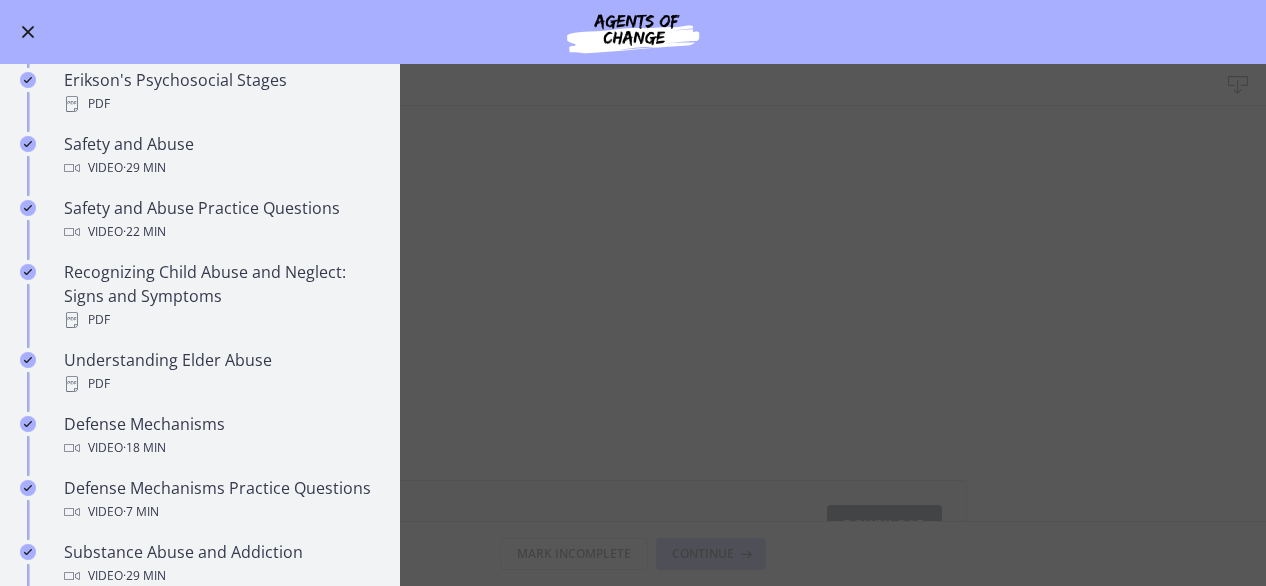 scroll, scrollTop: 737, scrollLeft: 0, axis: vertical 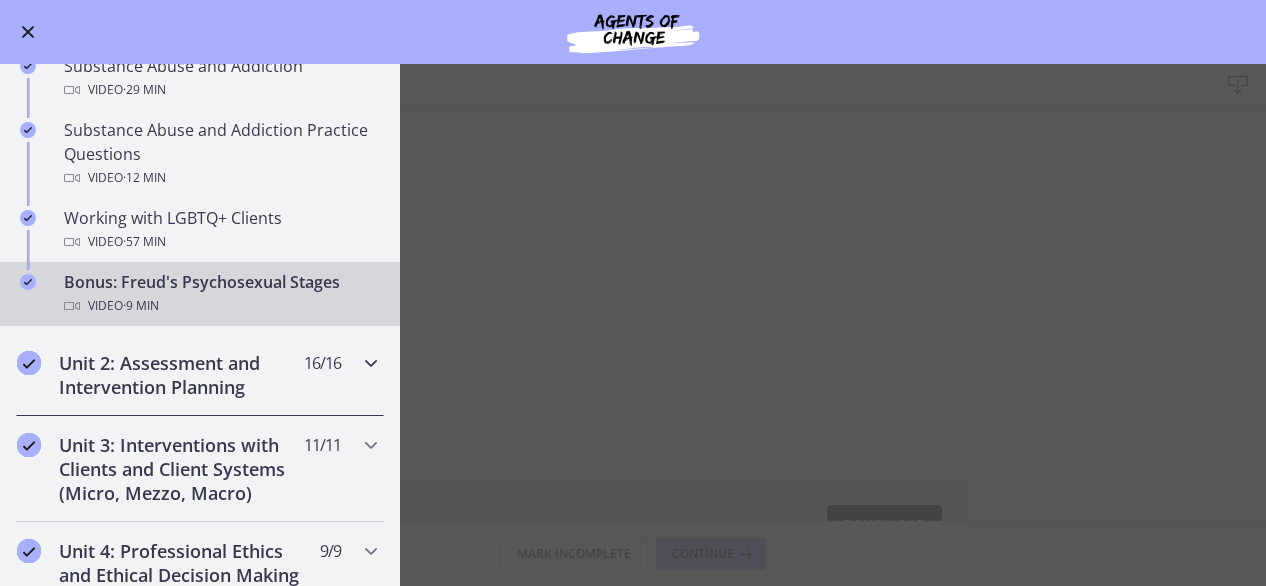 click on "Unit 2: Assessment and Intervention Planning" at bounding box center [181, 375] 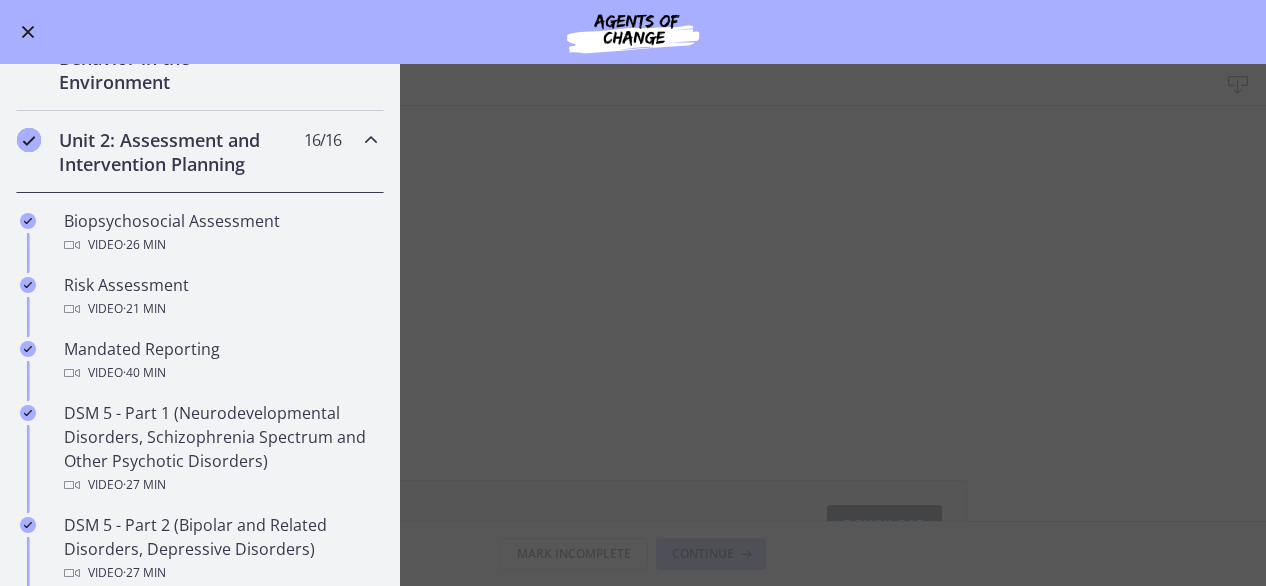 scroll, scrollTop: 493, scrollLeft: 0, axis: vertical 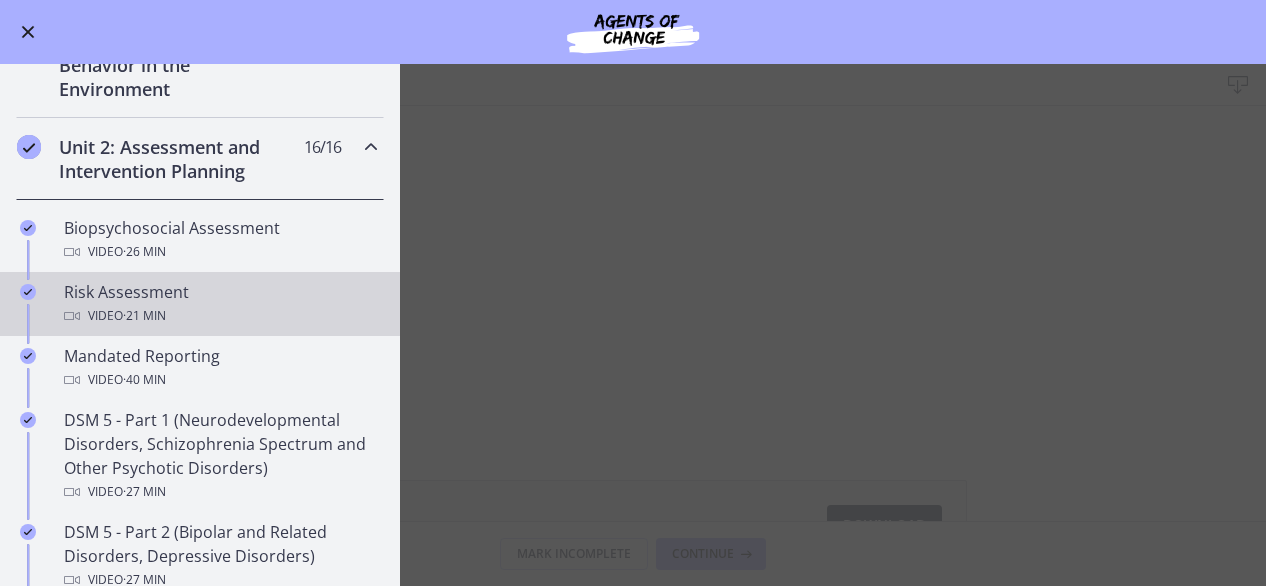 click on "Risk Assessment
Video
·  21 min" at bounding box center [220, 304] 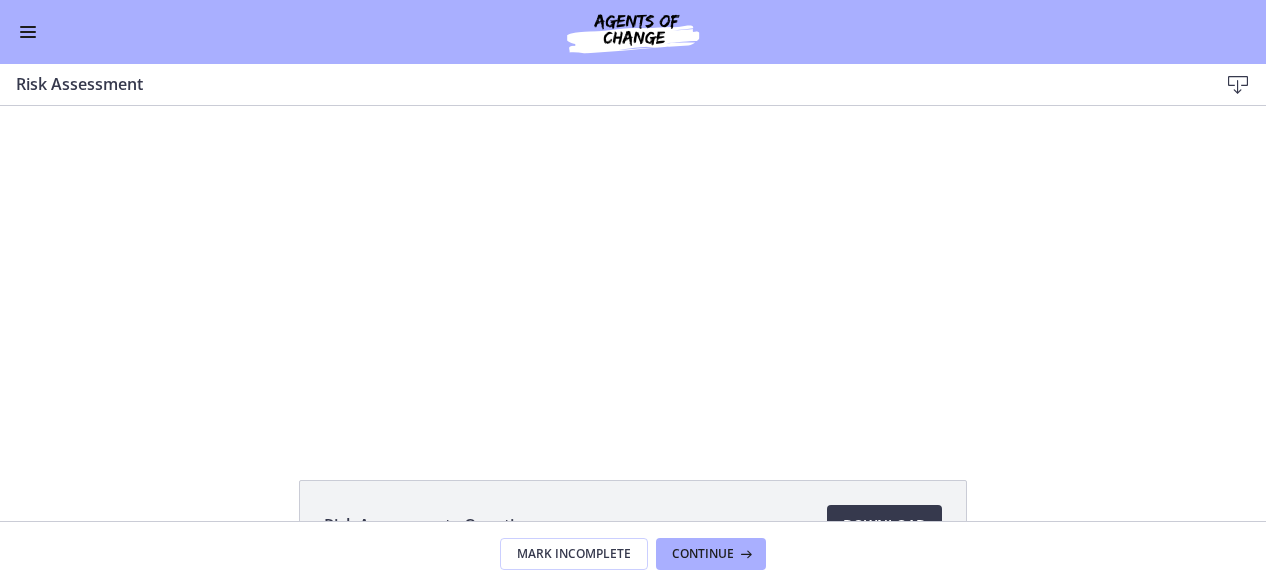 scroll, scrollTop: 0, scrollLeft: 0, axis: both 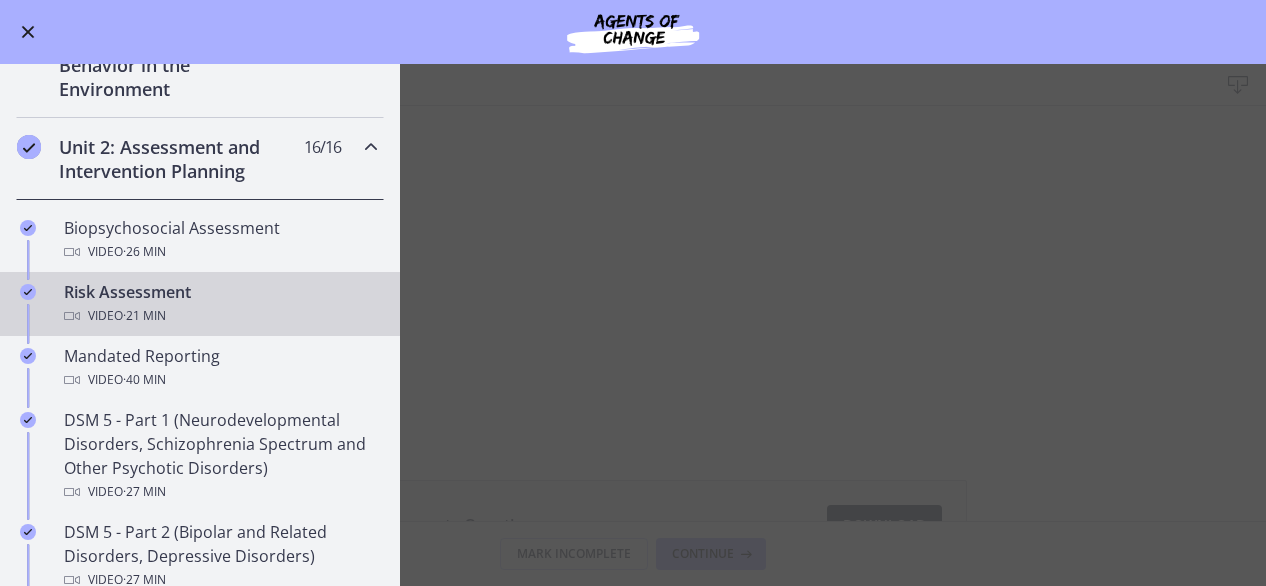 click on "Risk Assessment
Download
Enable fullscreen
Risk Assessment - Questions
Download
Opens in a new window
Mark Incomplete
Continue" at bounding box center (633, 325) 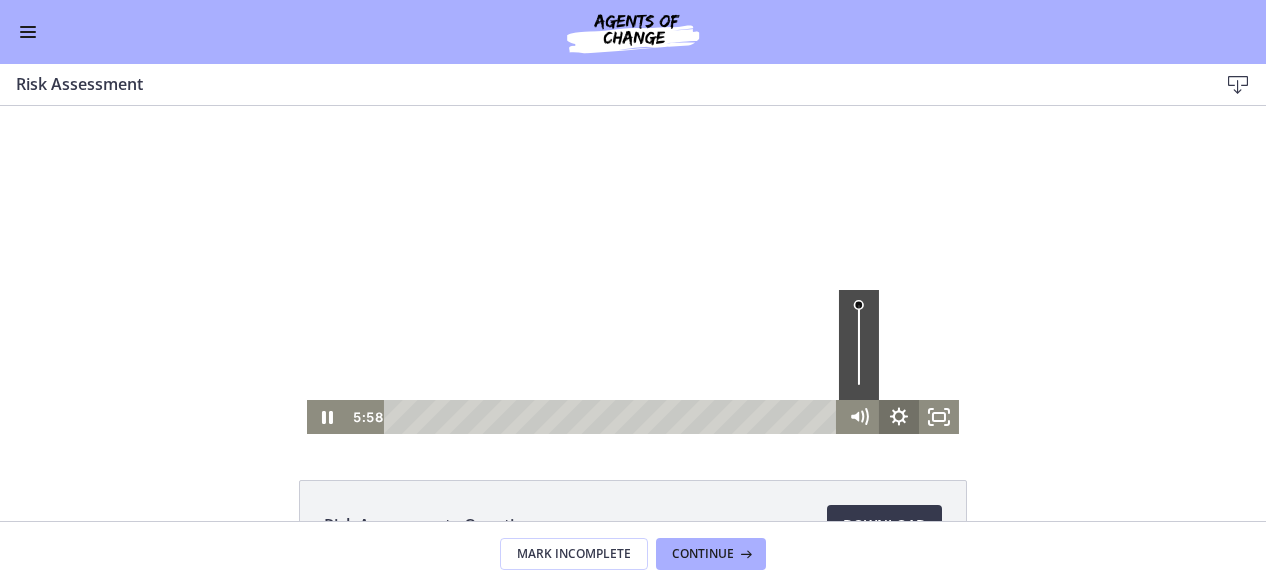 click 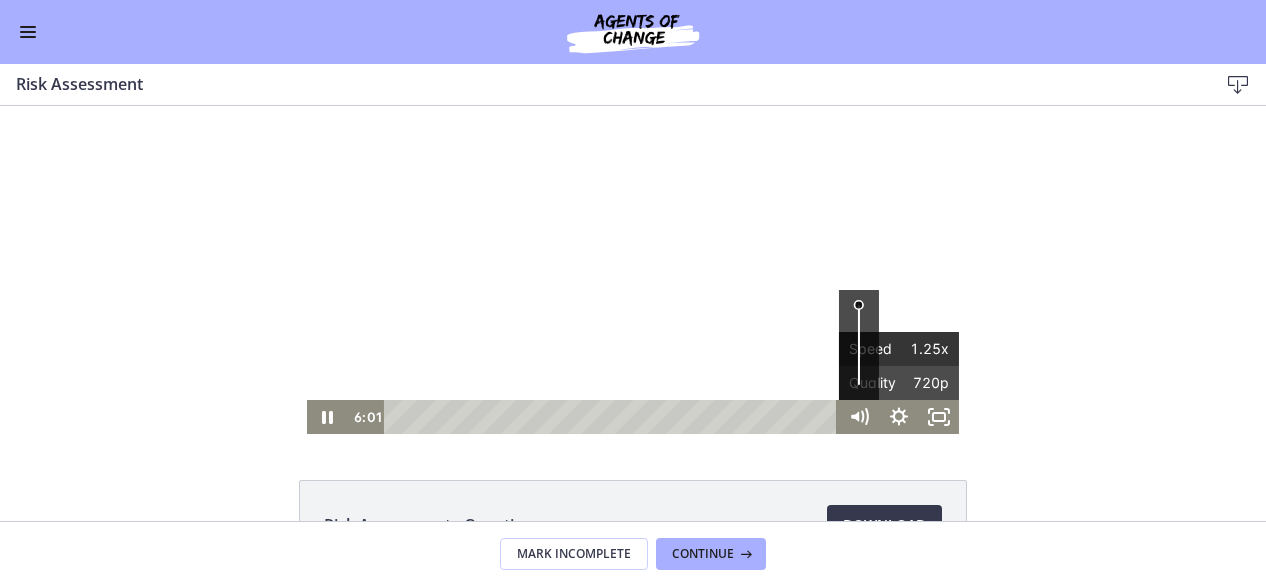 click on "1.25x" at bounding box center [924, 349] 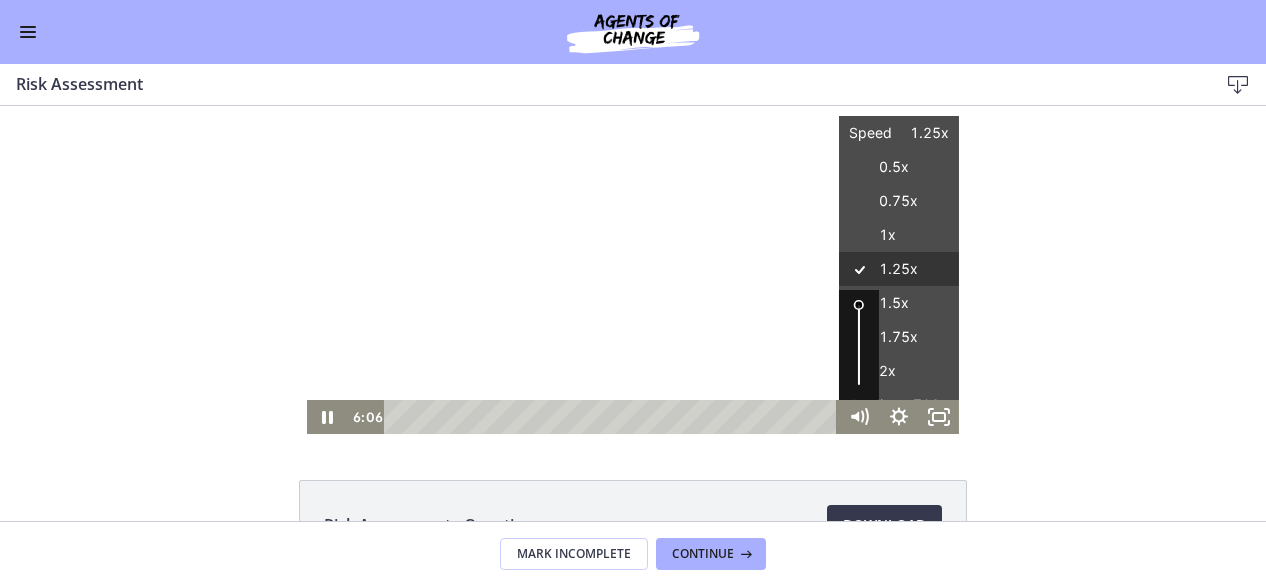 click on "1.25x" at bounding box center [899, 269] 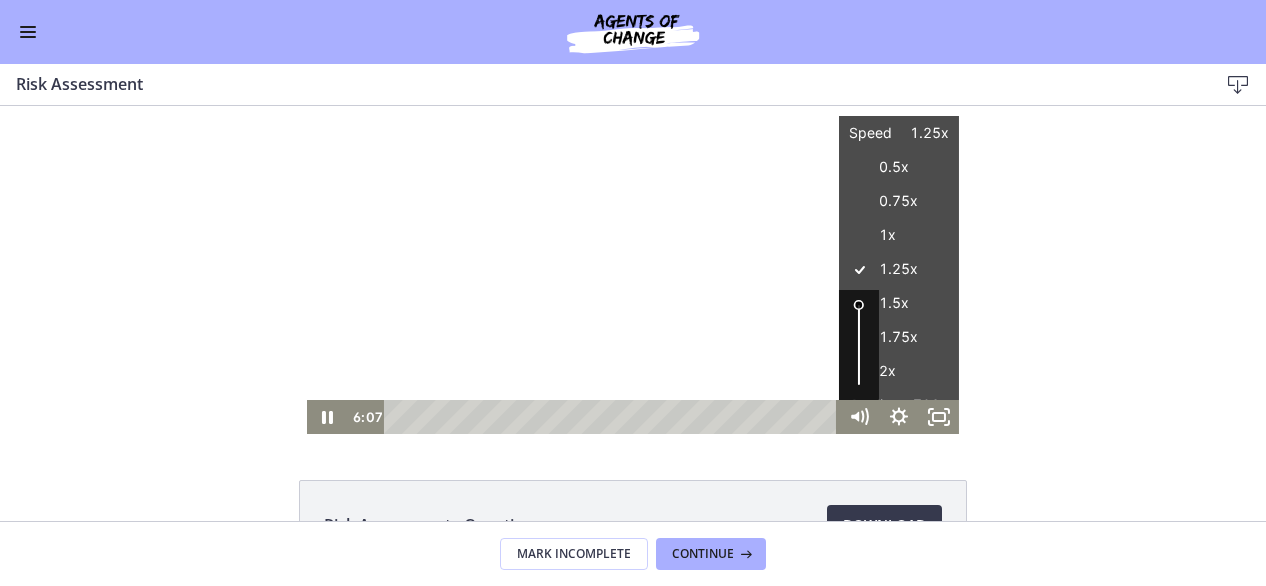 click on "Click for sound
@keyframes VOLUME_SMALL_WAVE_FLASH {
0% { opacity: 0; }
33% { opacity: 1; }
66% { opacity: 1; }
100% { opacity: 0; }
}
@keyframes VOLUME_LARGE_WAVE_FLASH {
0% { opacity: 0; }
33% { opacity: 1; }
66% { opacity: 1; }
100% { opacity: 0; }
}
.volume__small-wave {
animation: VOLUME_SMALL_WAVE_FLASH 2s infinite;
opacity: 0;
}
.volume__large-wave {
animation: VOLUME_LARGE_WAVE_FLASH 2s infinite .3s;
opacity: 0;
}
6:07 15:34 Speed 1.25x Speed 0.5x 0.75x 1x 1.25x 1.5x 1.75x 2x Quality 720p Quality Auto 200p 360p 540p 720p" at bounding box center (633, 270) 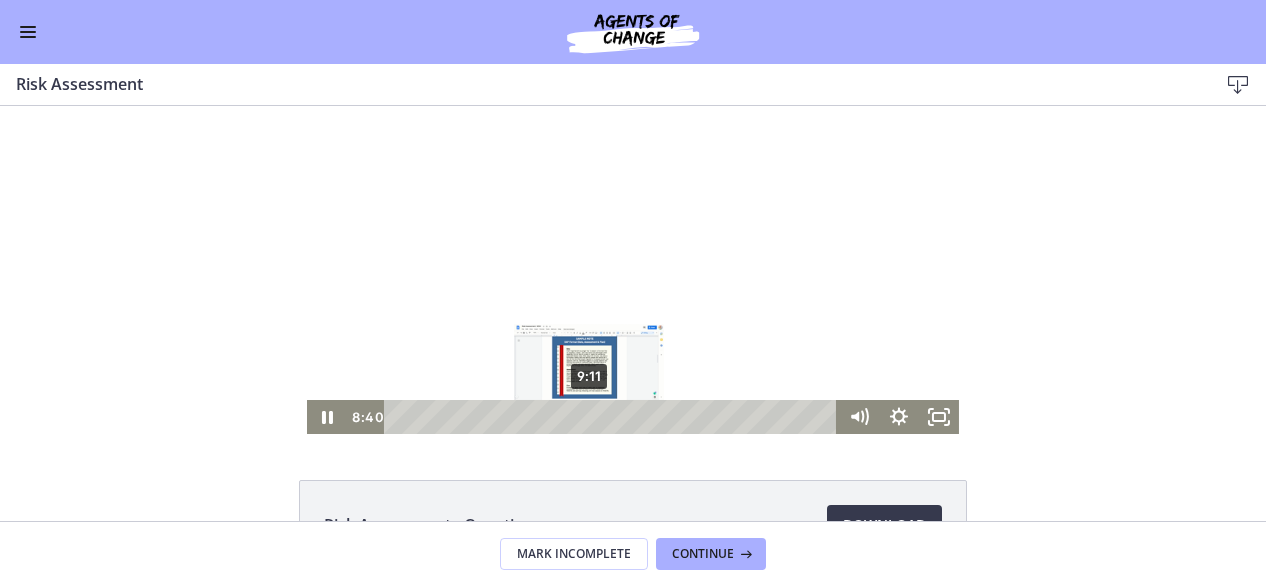 click on "9:11" at bounding box center [614, 417] 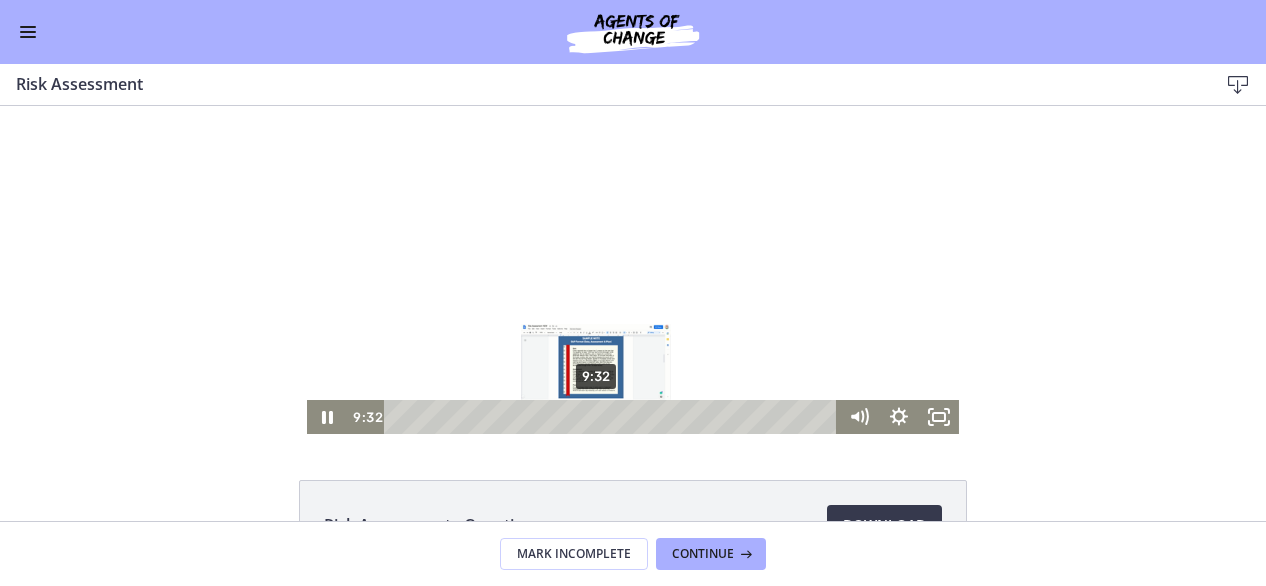 click on "9:32" at bounding box center (614, 417) 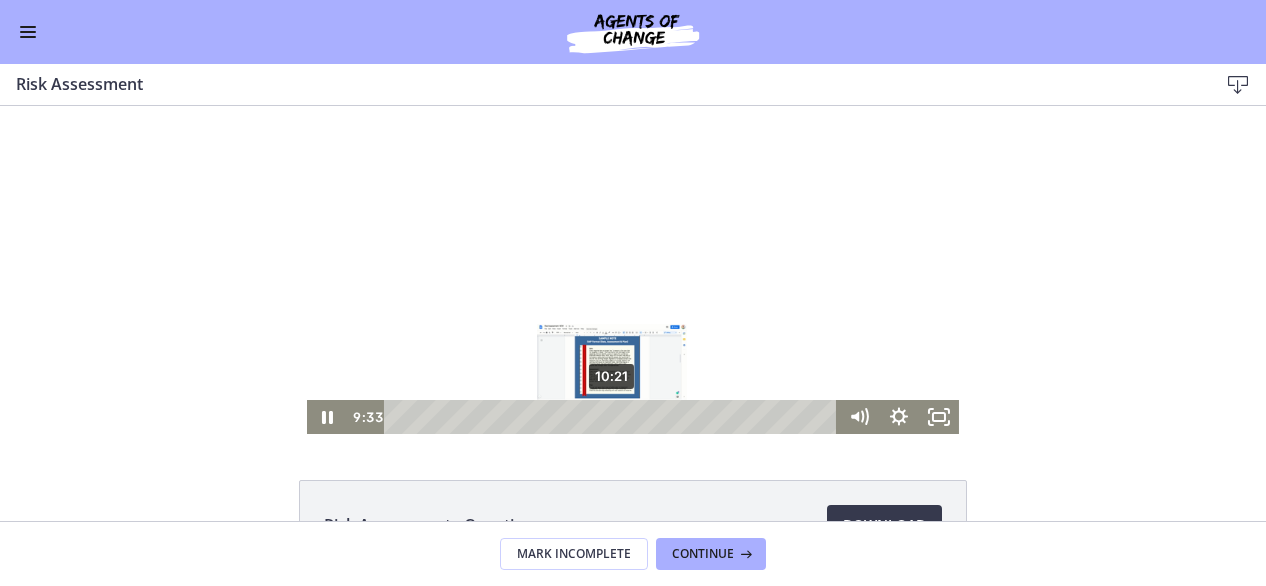 click on "10:21" at bounding box center [614, 417] 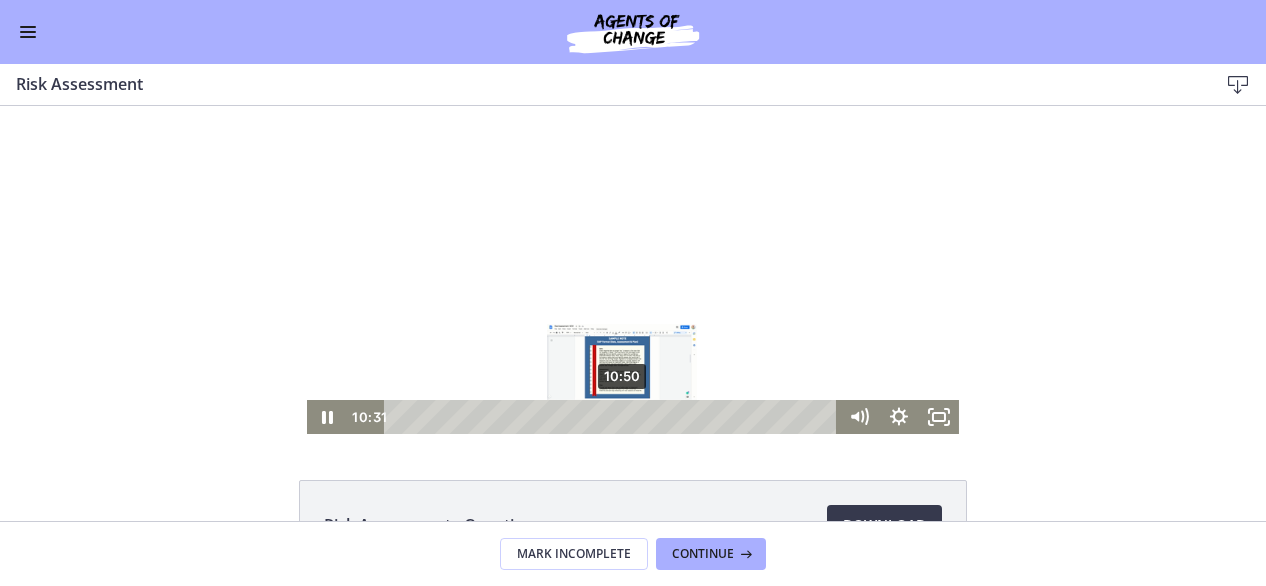 click on "10:50" at bounding box center [614, 417] 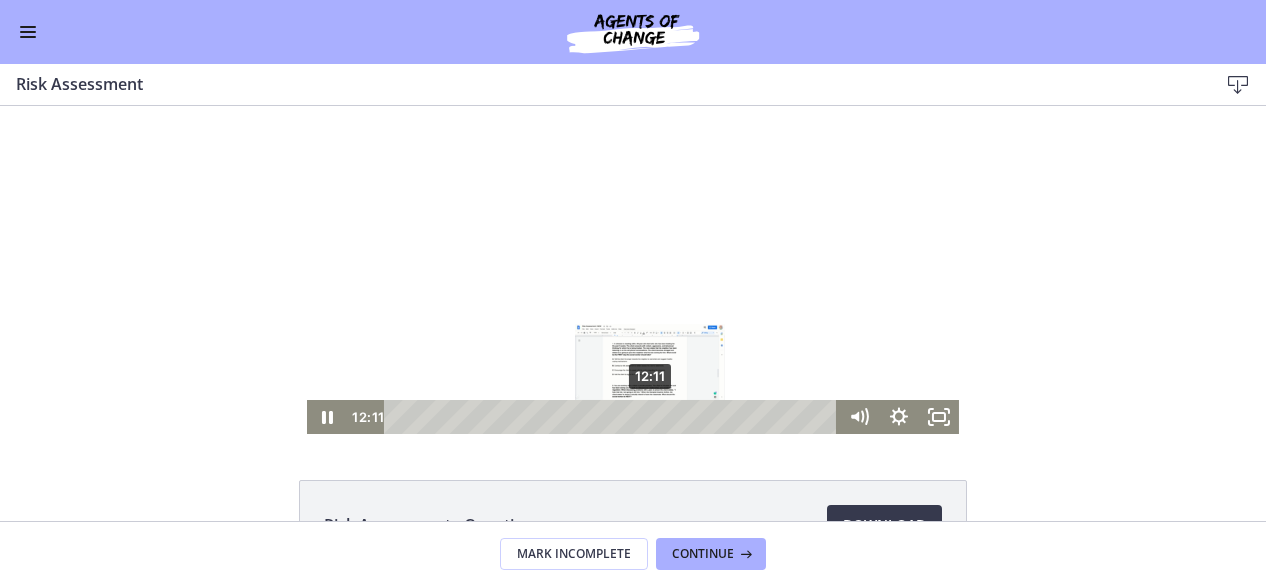 click on "12:11" at bounding box center [614, 417] 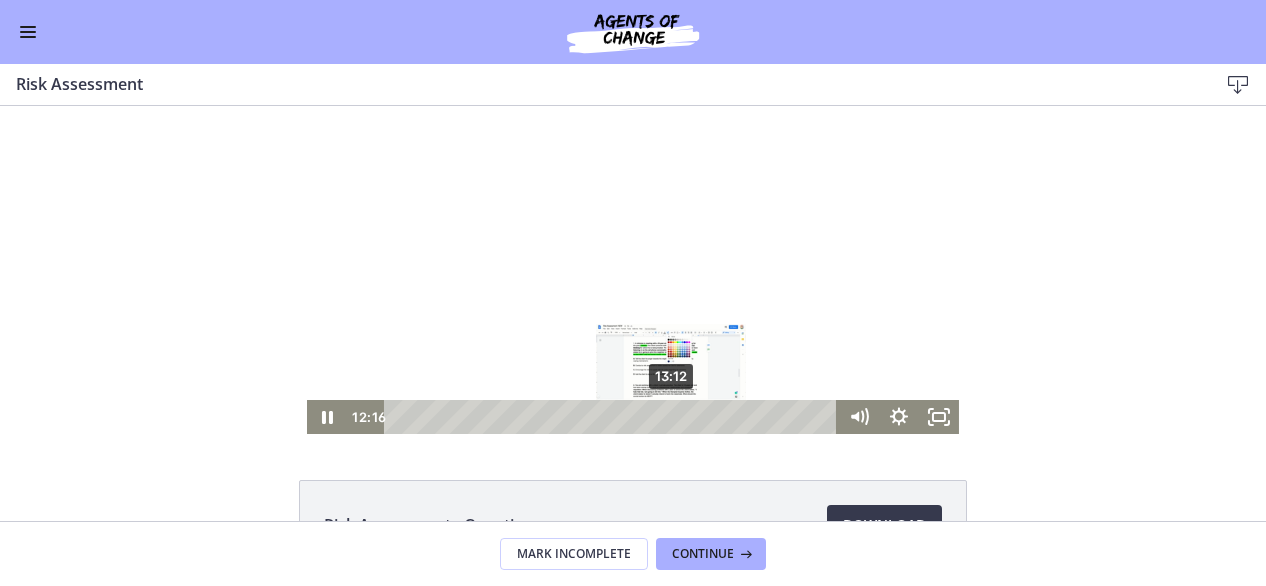 click on "13:12" at bounding box center (614, 417) 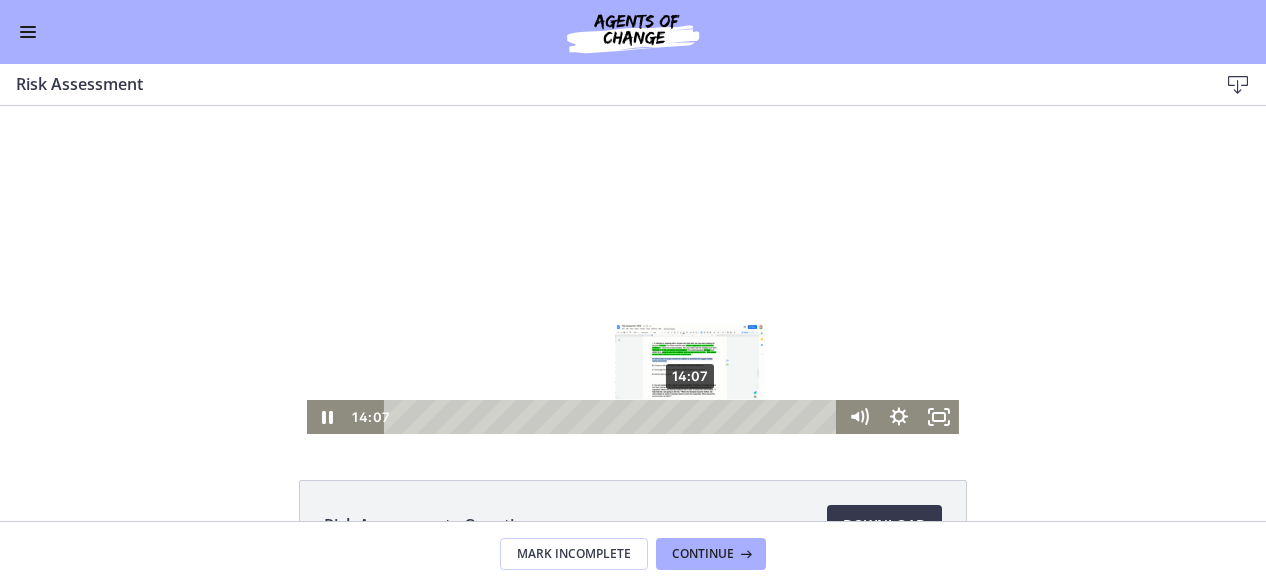 click on "14:07" at bounding box center (614, 417) 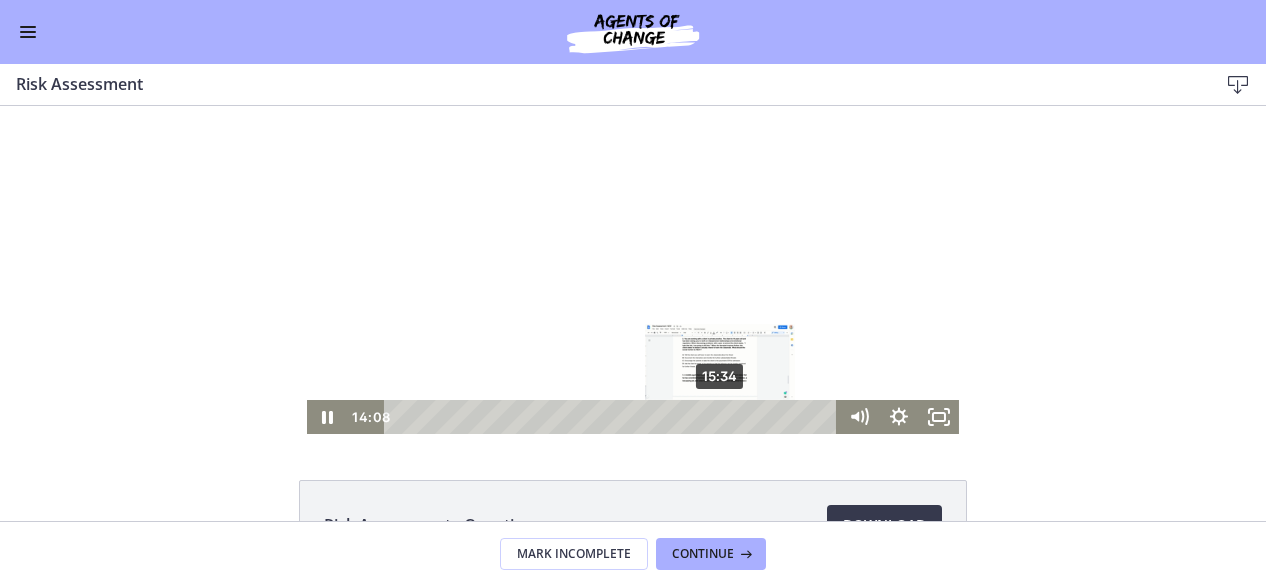 click on "15:34" at bounding box center (614, 417) 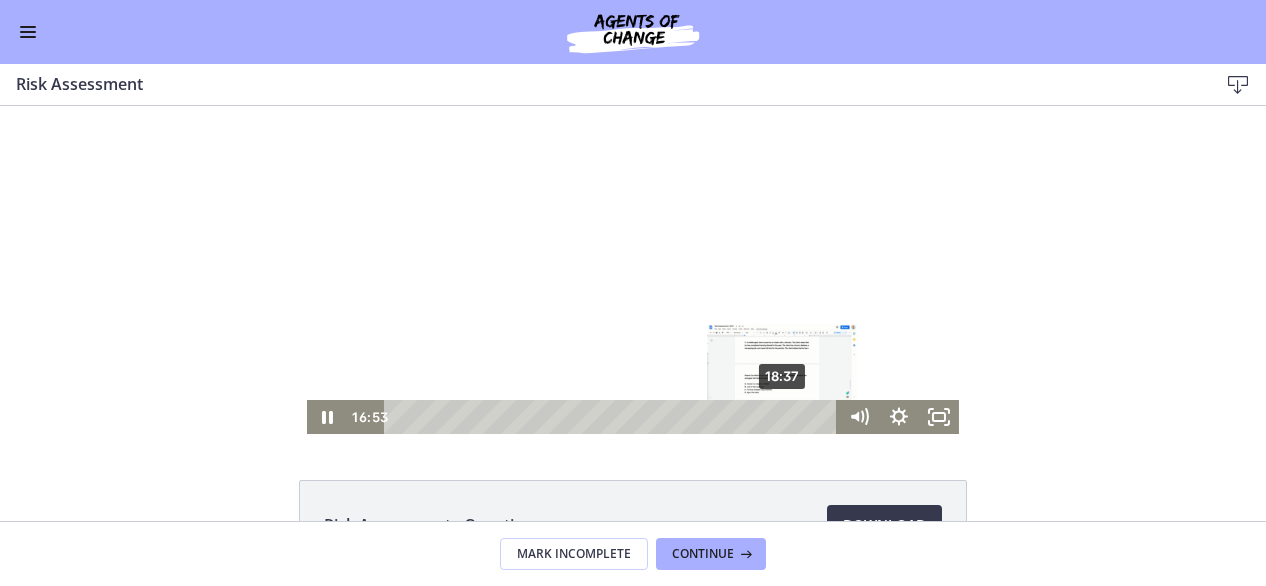 click on "18:37" at bounding box center [614, 417] 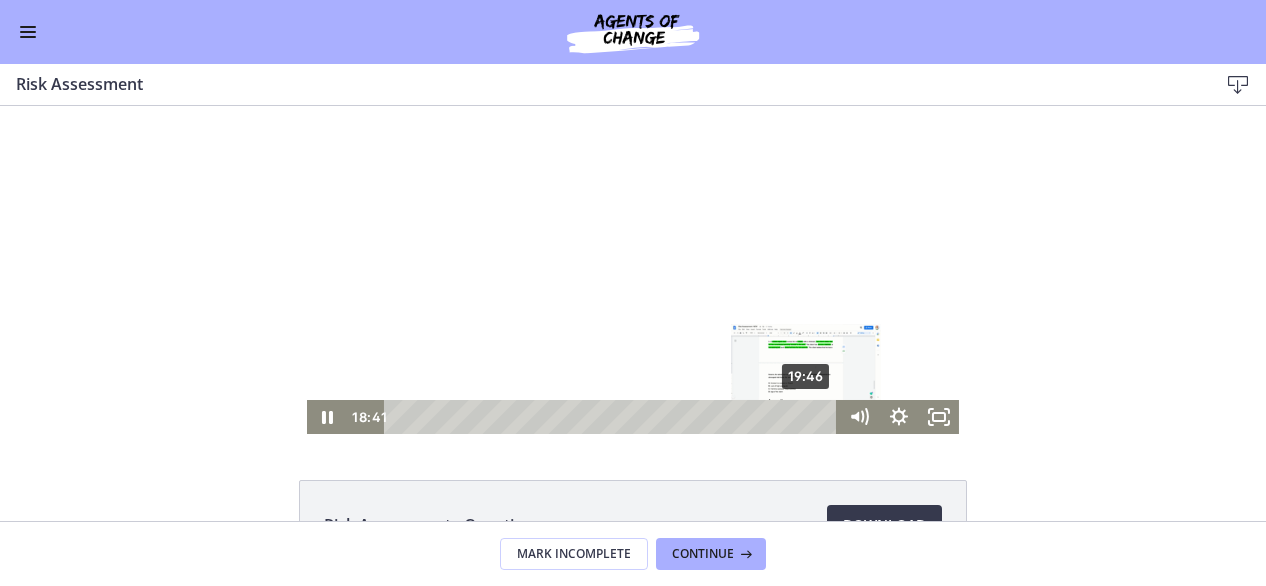 click on "19:46" at bounding box center [614, 417] 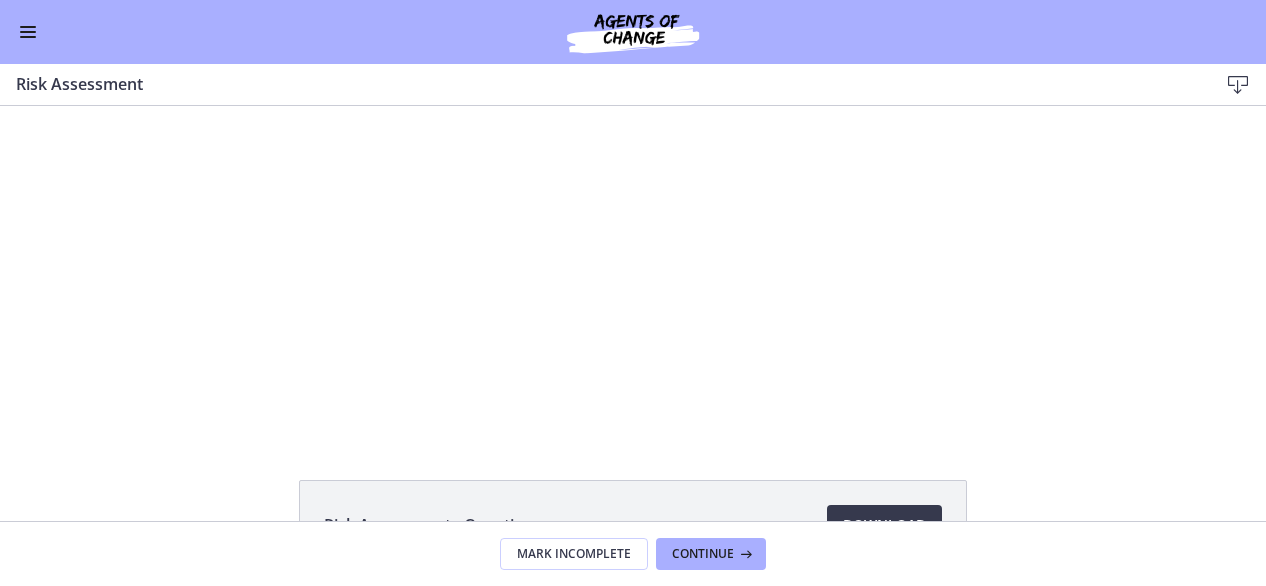 click at bounding box center [28, 32] 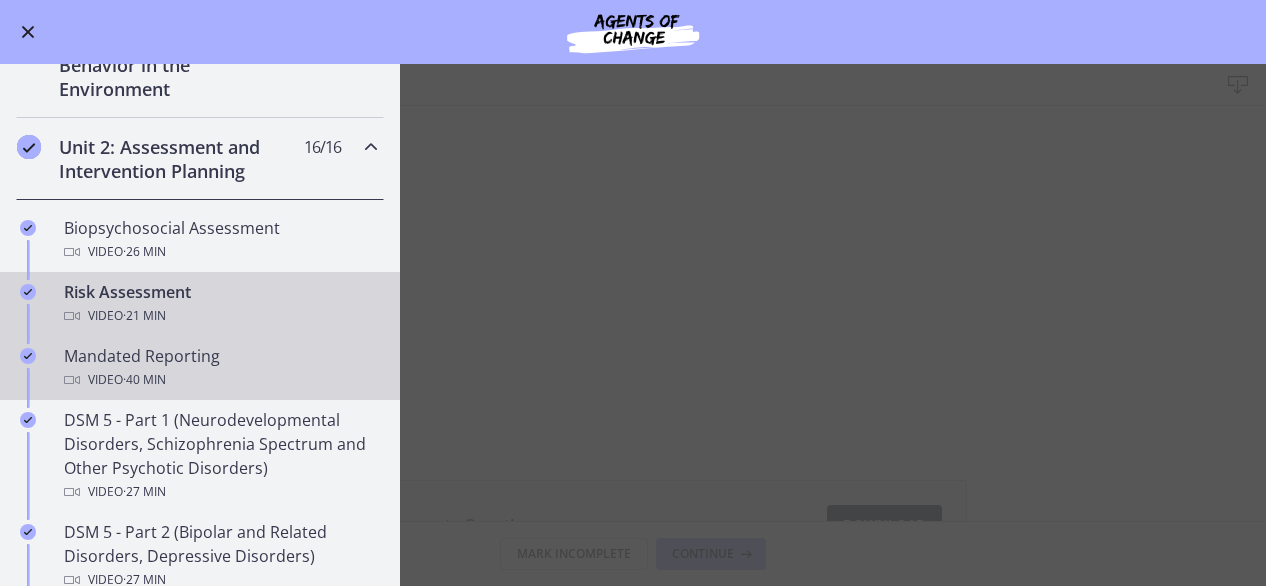 click on "Mandated Reporting
Video
·  40 min" at bounding box center (220, 368) 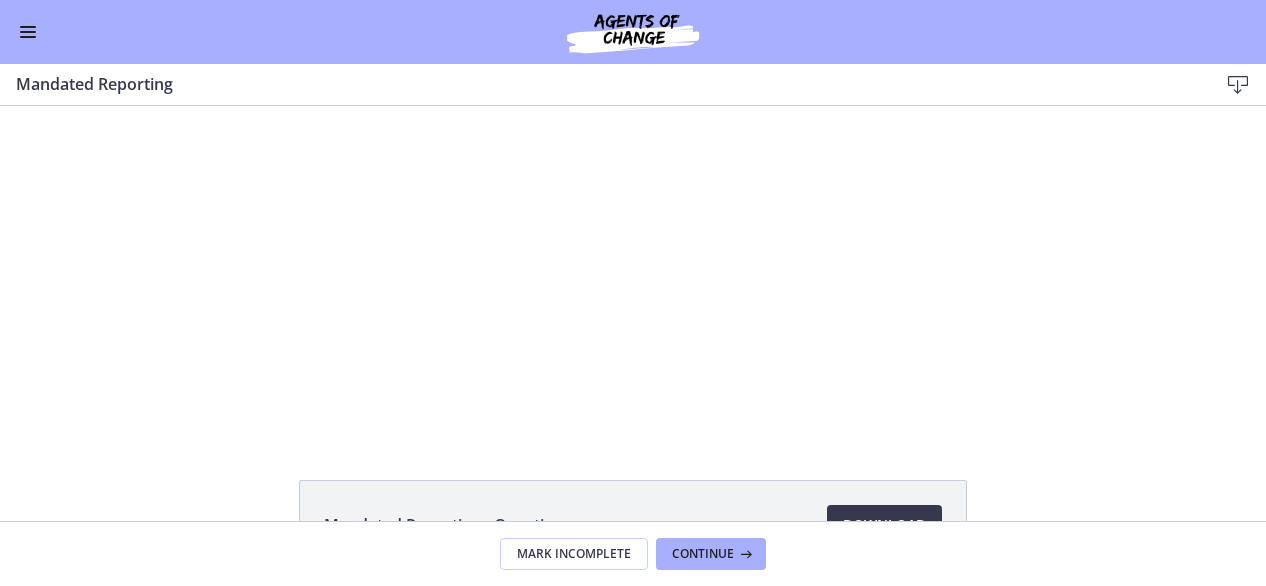 scroll, scrollTop: 0, scrollLeft: 0, axis: both 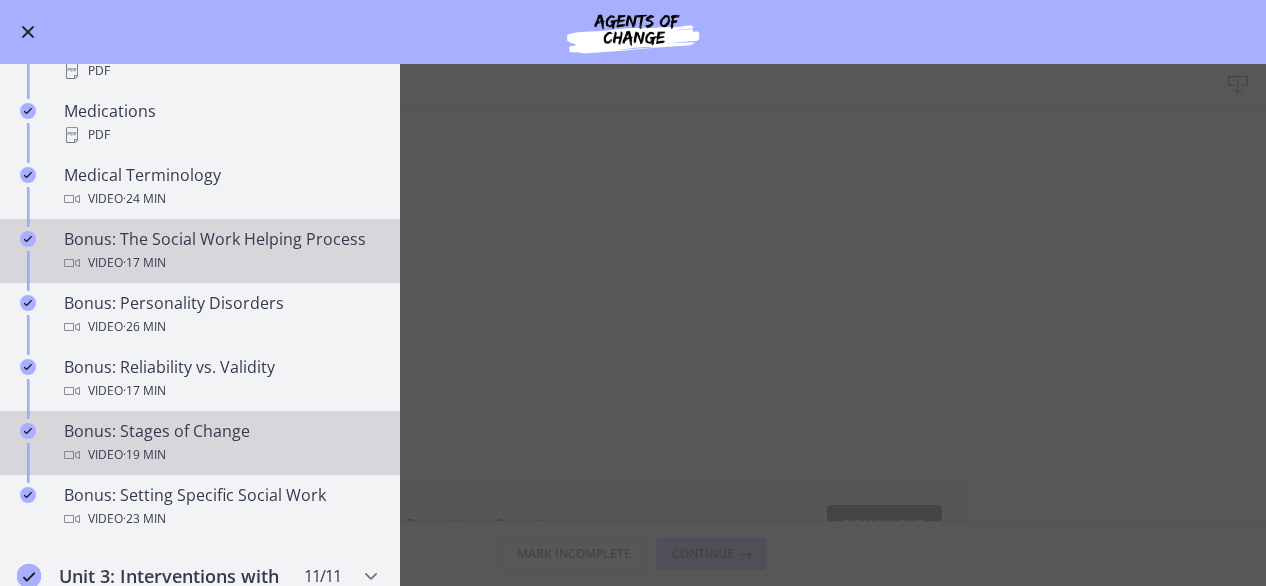 click on "Bonus: Stages of Change
Video
·  19 min" at bounding box center (220, 443) 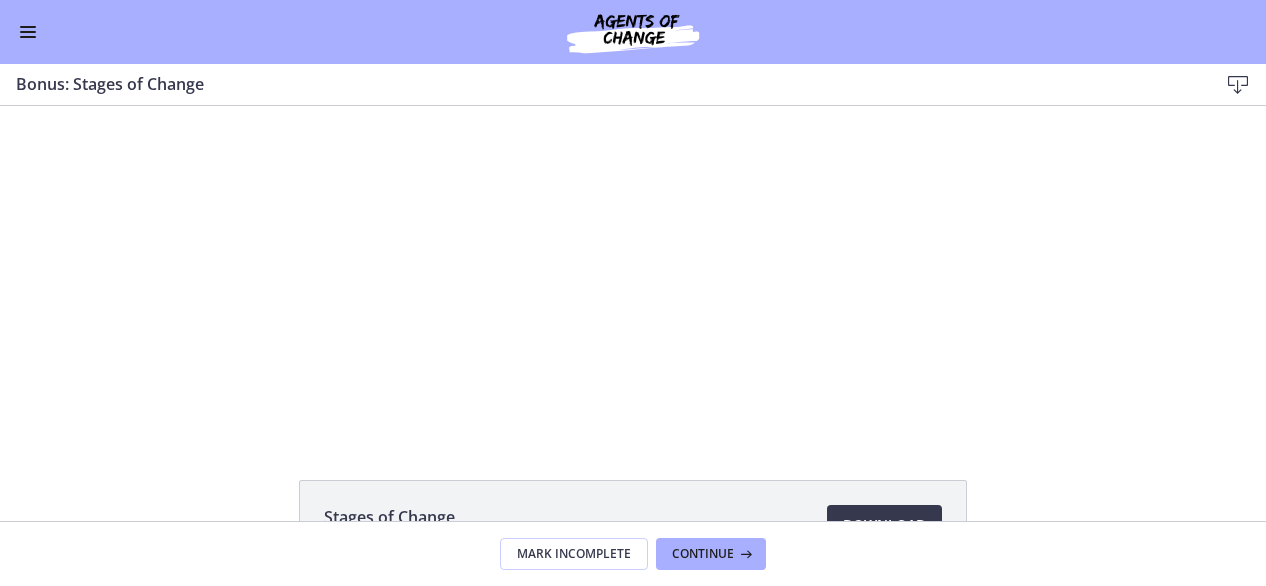 scroll, scrollTop: 0, scrollLeft: 0, axis: both 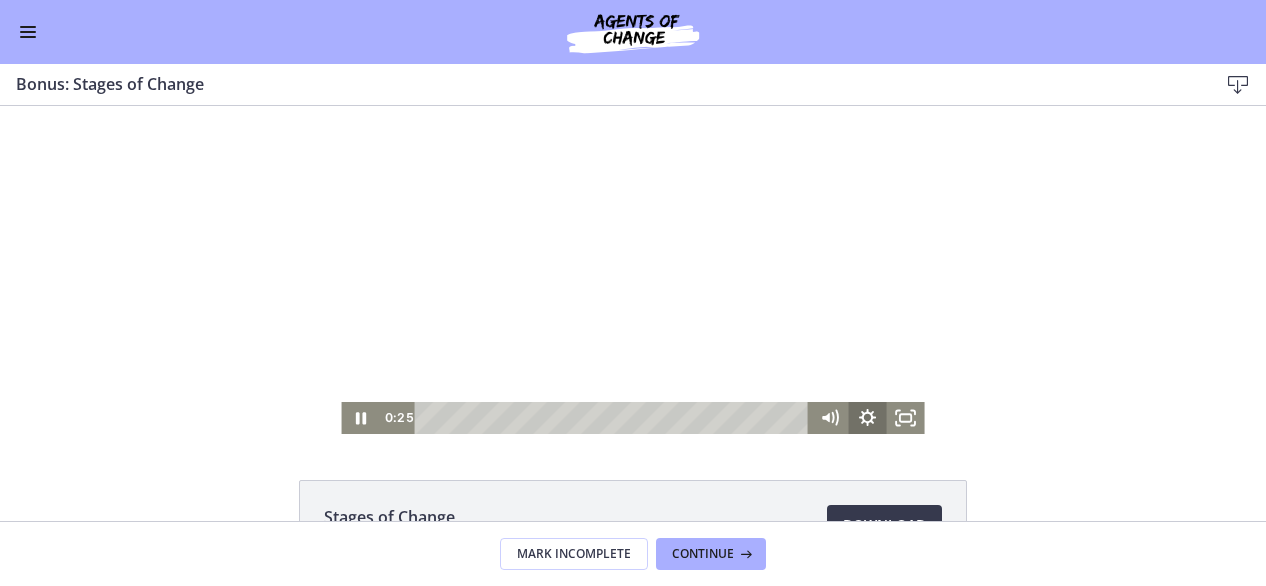 click 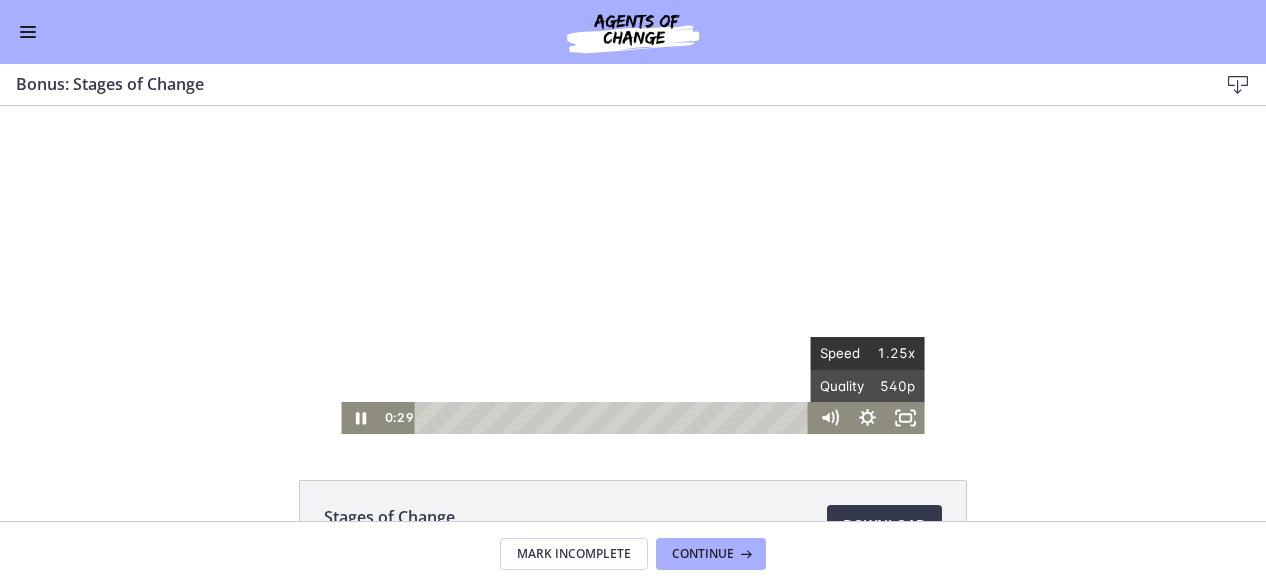 click on "1.25x" at bounding box center (892, 353) 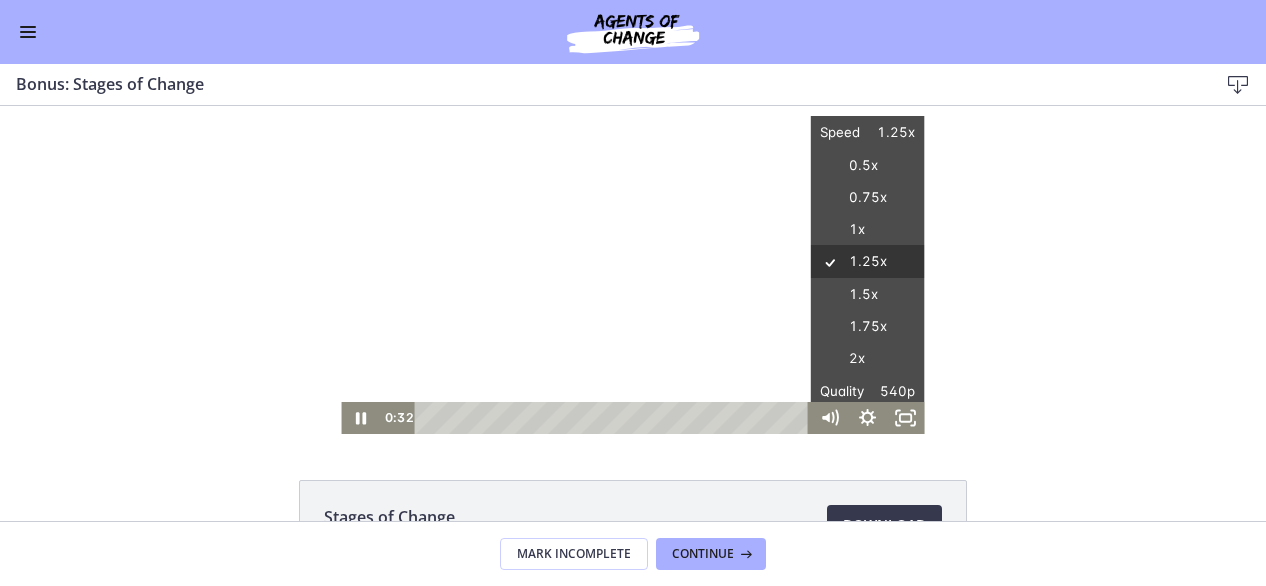 click on "1.25x" at bounding box center [868, 262] 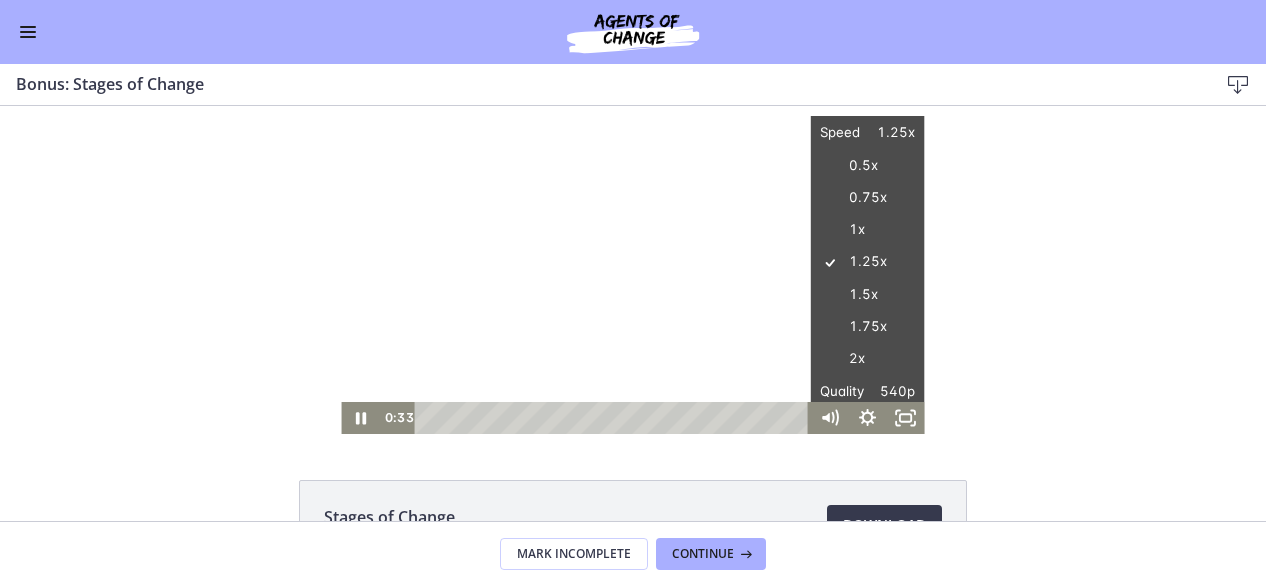 click on "Click for sound
@keyframes VOLUME_SMALL_WAVE_FLASH {
0% { opacity: 0; }
33% { opacity: 1; }
66% { opacity: 1; }
100% { opacity: 0; }
}
@keyframes VOLUME_LARGE_WAVE_FLASH {
0% { opacity: 0; }
33% { opacity: 1; }
66% { opacity: 1; }
100% { opacity: 0; }
}
.volume__small-wave {
animation: VOLUME_SMALL_WAVE_FLASH 2s infinite;
opacity: 0;
}
.volume__large-wave {
animation: VOLUME_LARGE_WAVE_FLASH 2s infinite .3s;
opacity: 0;
}
0:33 1:04 Speed 1.25x Speed 0.5x 0.75x 1x 1.25x 1.5x 1.75x 2x Quality 540p Quality Auto 224p 360p 540p 720p" at bounding box center (633, 270) 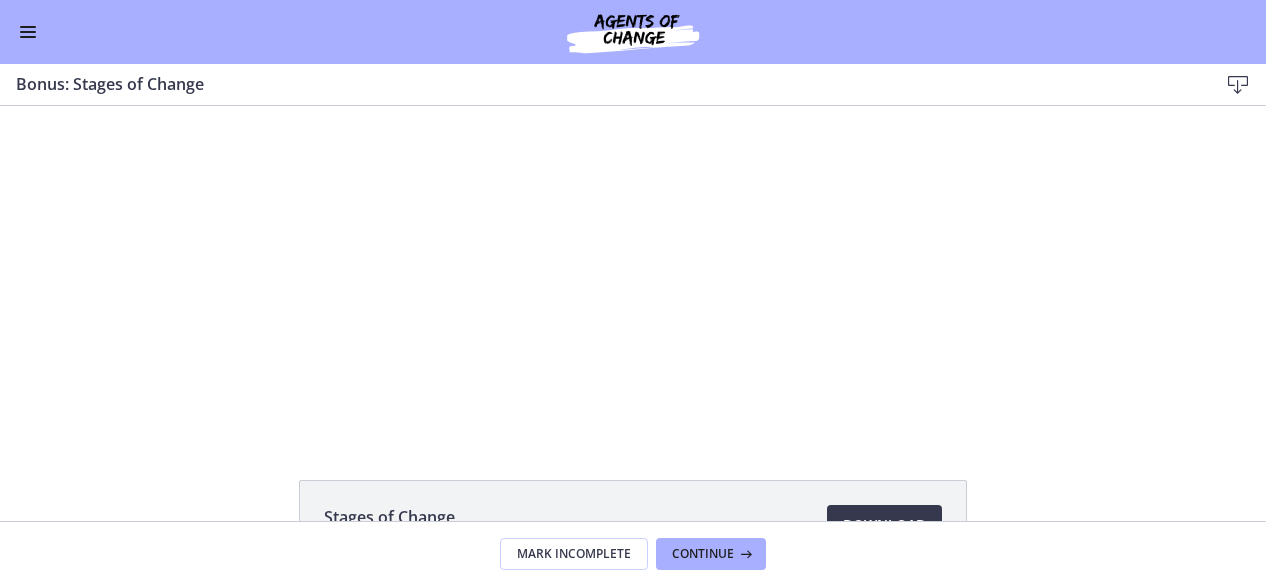 click on "Click for sound
@keyframes VOLUME_SMALL_WAVE_FLASH {
0% { opacity: 0; }
33% { opacity: 1; }
66% { opacity: 1; }
100% { opacity: 0; }
}
@keyframes VOLUME_LARGE_WAVE_FLASH {
0% { opacity: 0; }
33% { opacity: 1; }
66% { opacity: 1; }
100% { opacity: 0; }
}
.volume__small-wave {
animation: VOLUME_SMALL_WAVE_FLASH 2s infinite;
opacity: 0;
}
.volume__large-wave {
animation: VOLUME_LARGE_WAVE_FLASH 2s infinite .3s;
opacity: 0;
}
16:01 16:44 Speed 1.25x Speed 0.5x 0.75x 1x 1.25x 1.5x 1.75x 2x Quality 540p Quality Auto 224p 360p 540p 720p" at bounding box center (633, 270) 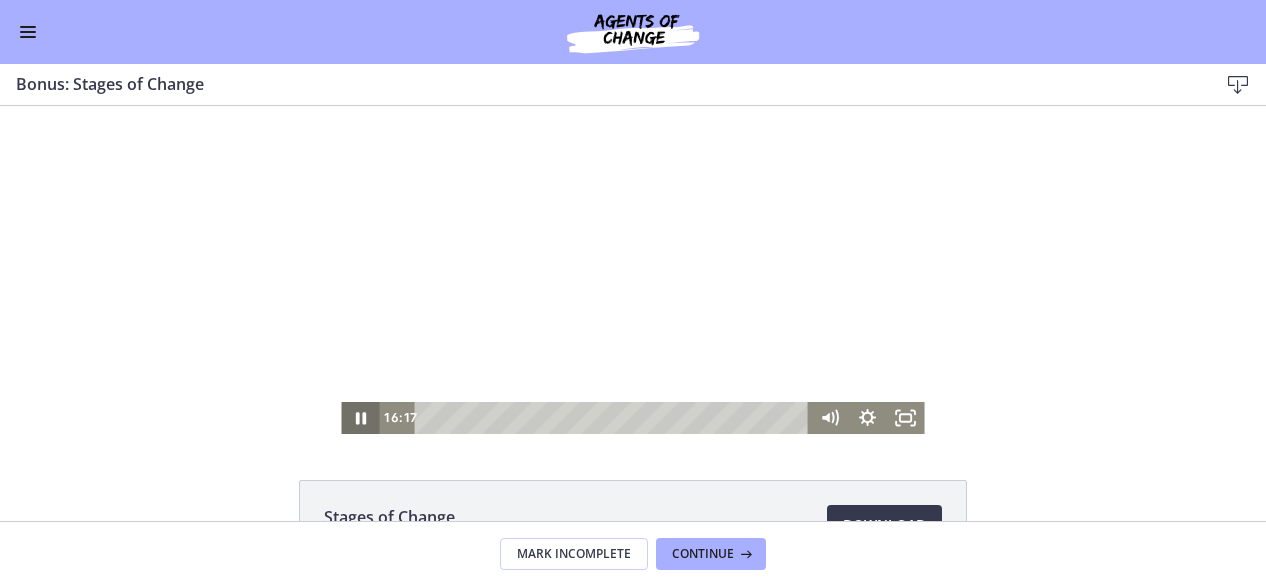 click 